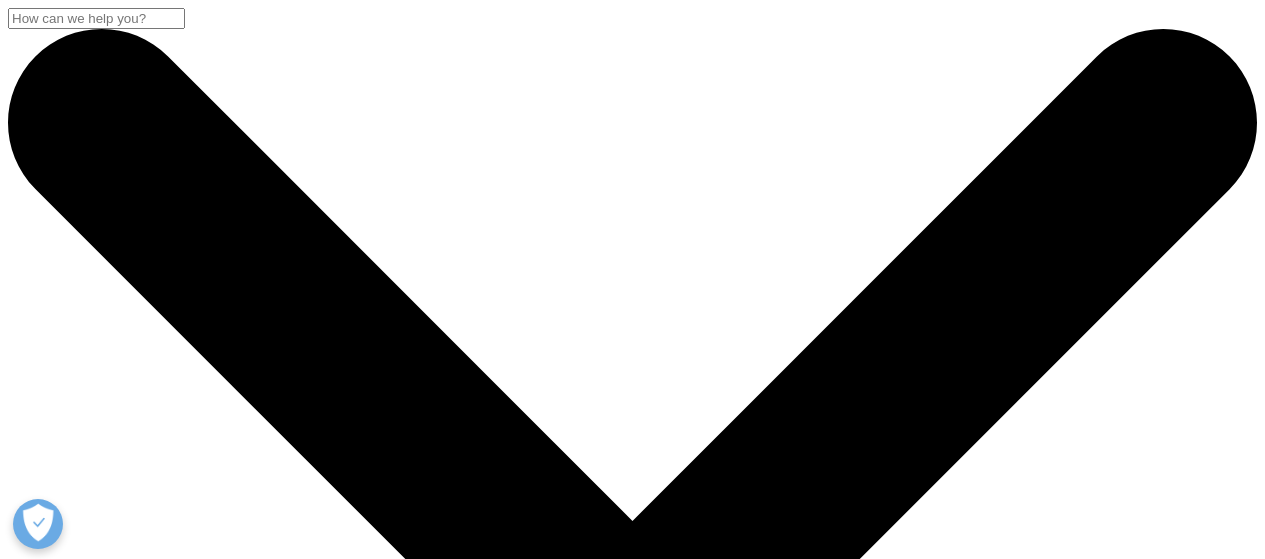 scroll, scrollTop: 700, scrollLeft: 0, axis: vertical 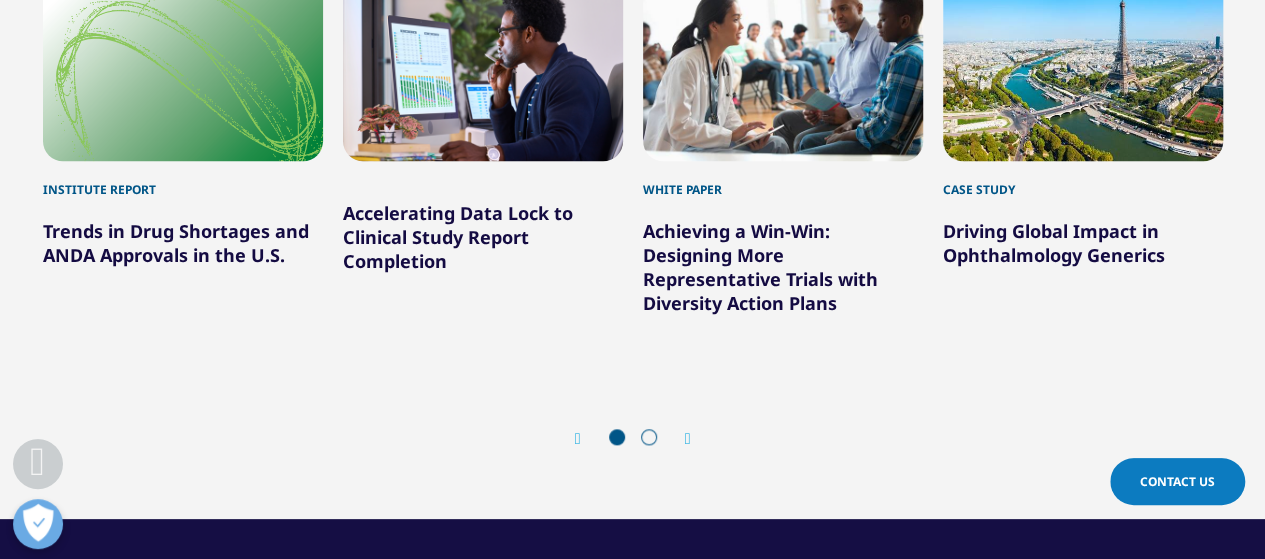 click on "Trends in Drug Shortages and ANDA Approvals in the U.S." at bounding box center (176, 243) 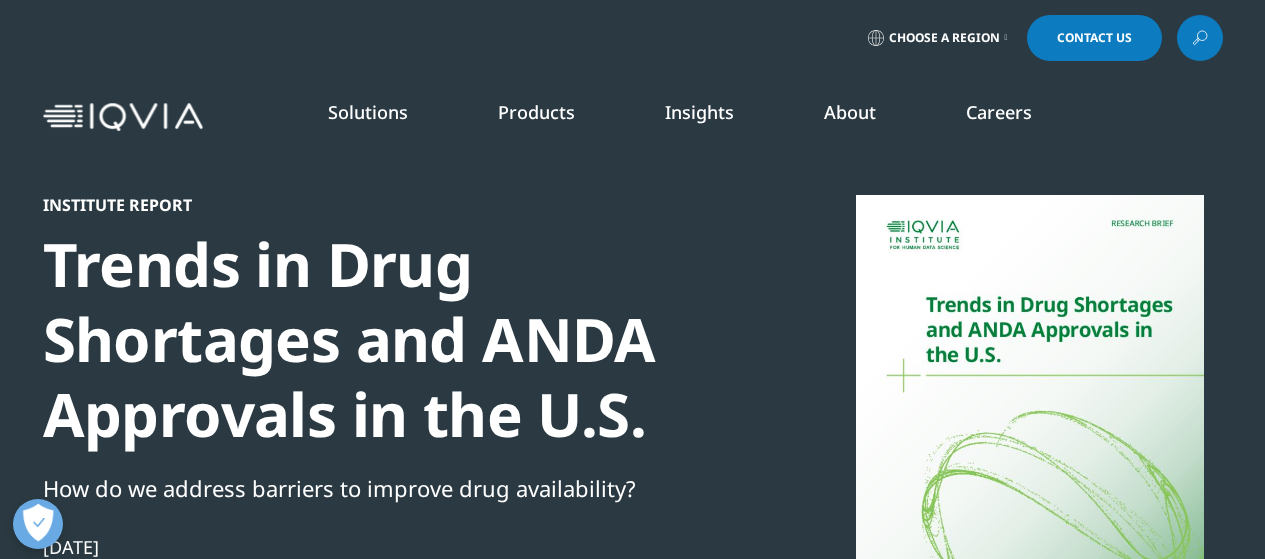 scroll, scrollTop: 0, scrollLeft: 0, axis: both 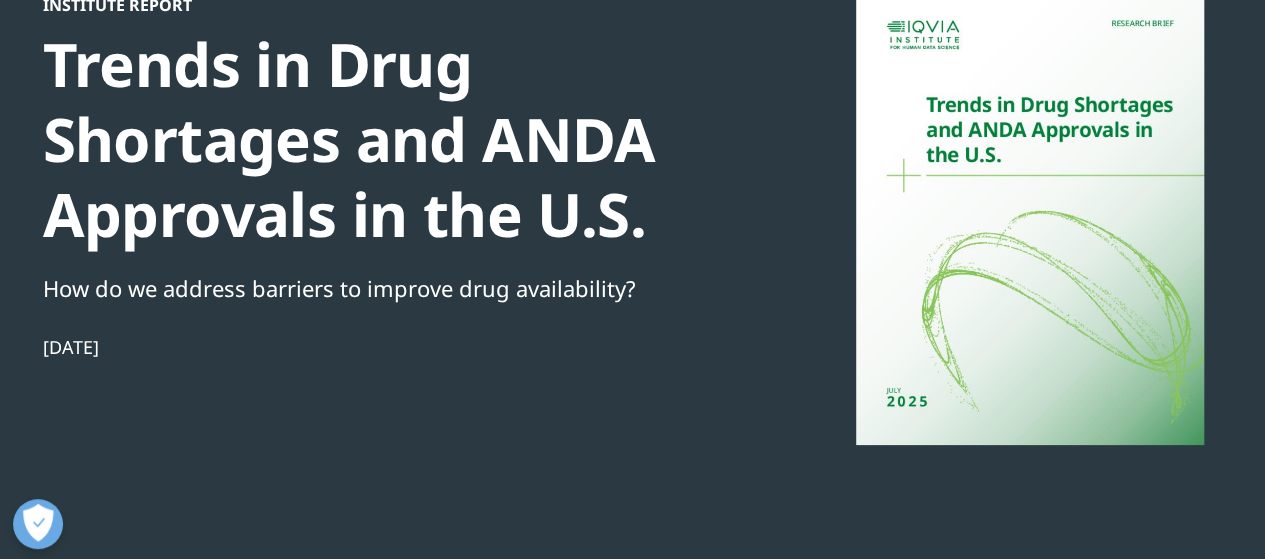 click at bounding box center [1030, 220] 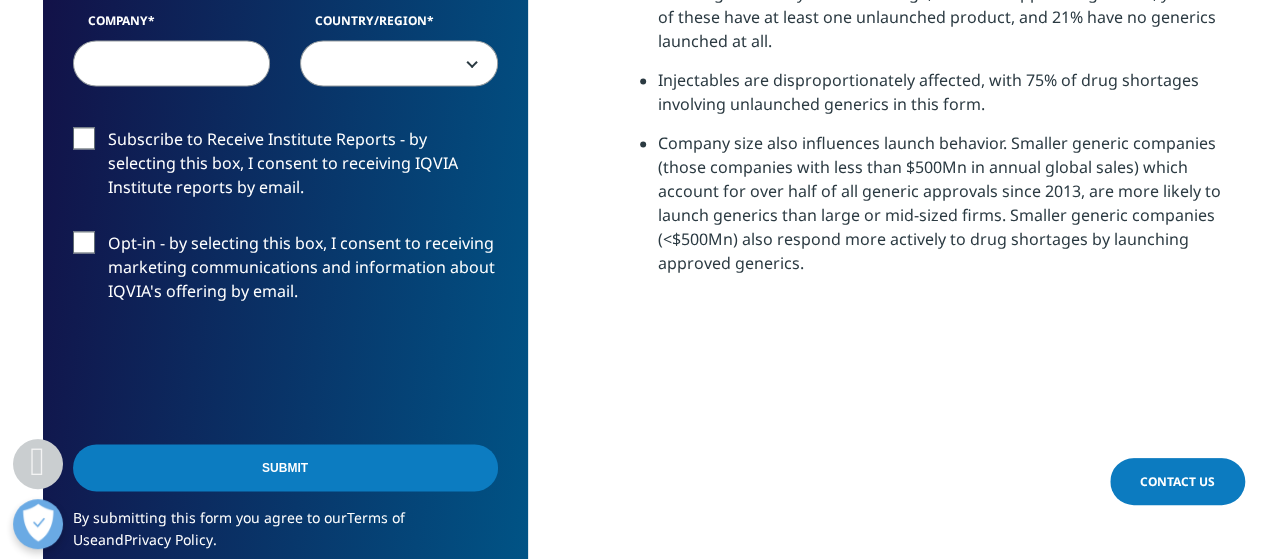 scroll, scrollTop: 800, scrollLeft: 0, axis: vertical 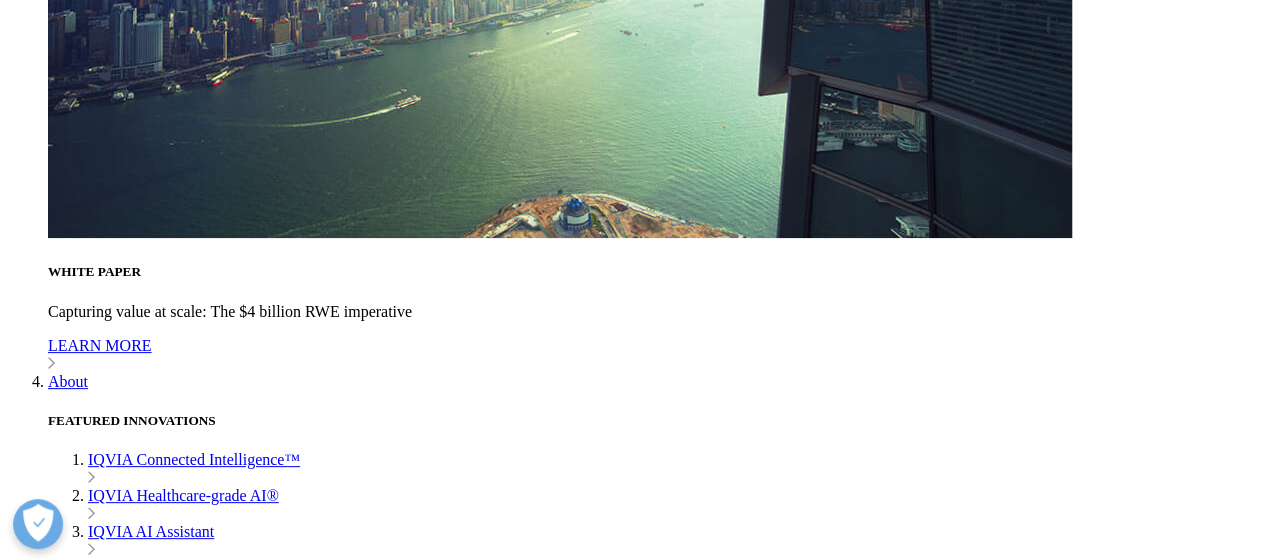 click on "The Role of Biomarkers in Non-Small Cell Lung Cancer Treatment" at bounding box center (146, 24487) 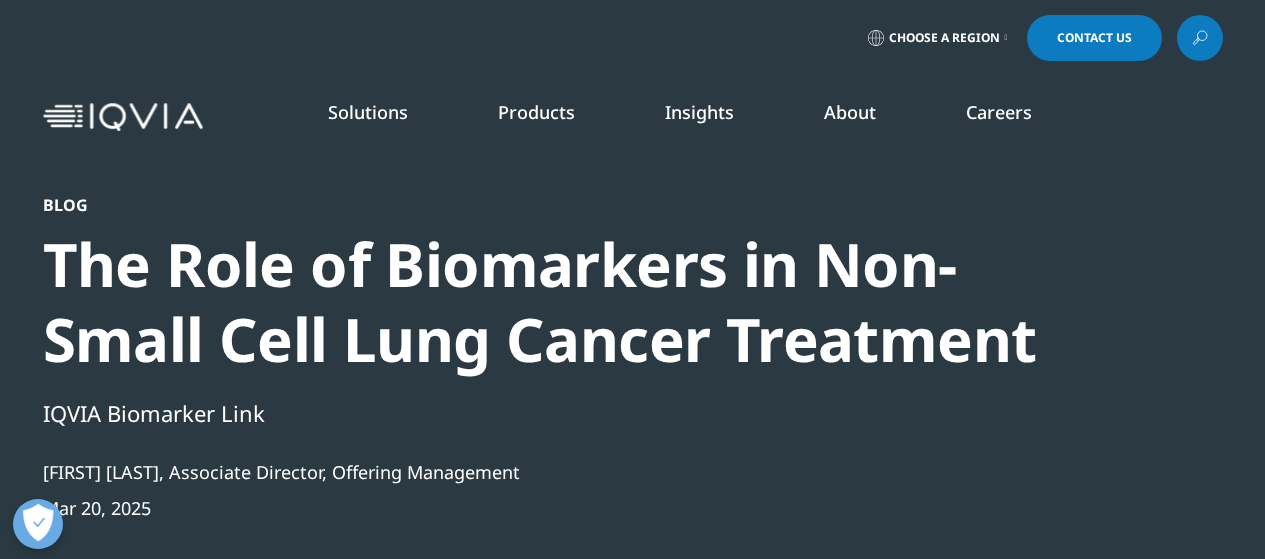 scroll, scrollTop: 0, scrollLeft: 0, axis: both 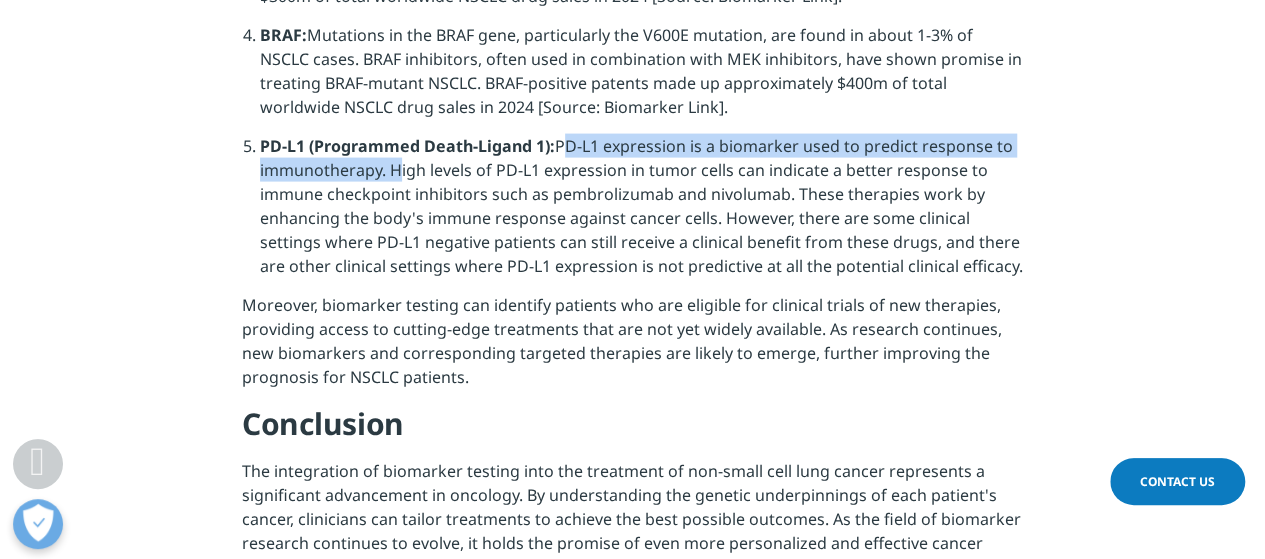 drag, startPoint x: 560, startPoint y: 145, endPoint x: 388, endPoint y: 168, distance: 173.53098 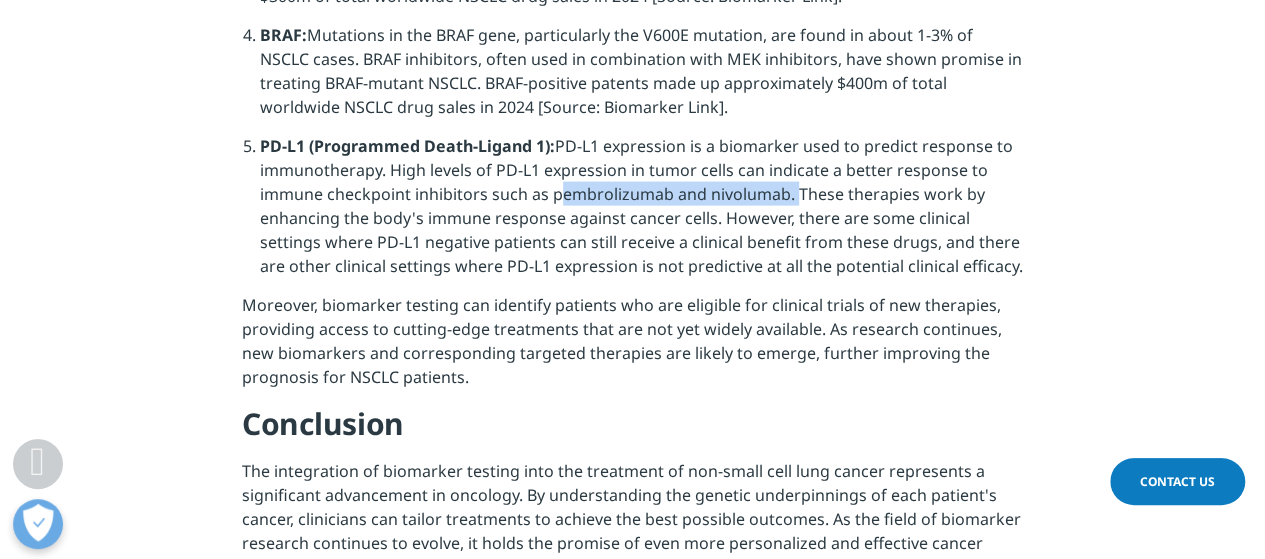 drag, startPoint x: 550, startPoint y: 191, endPoint x: 790, endPoint y: 195, distance: 240.03333 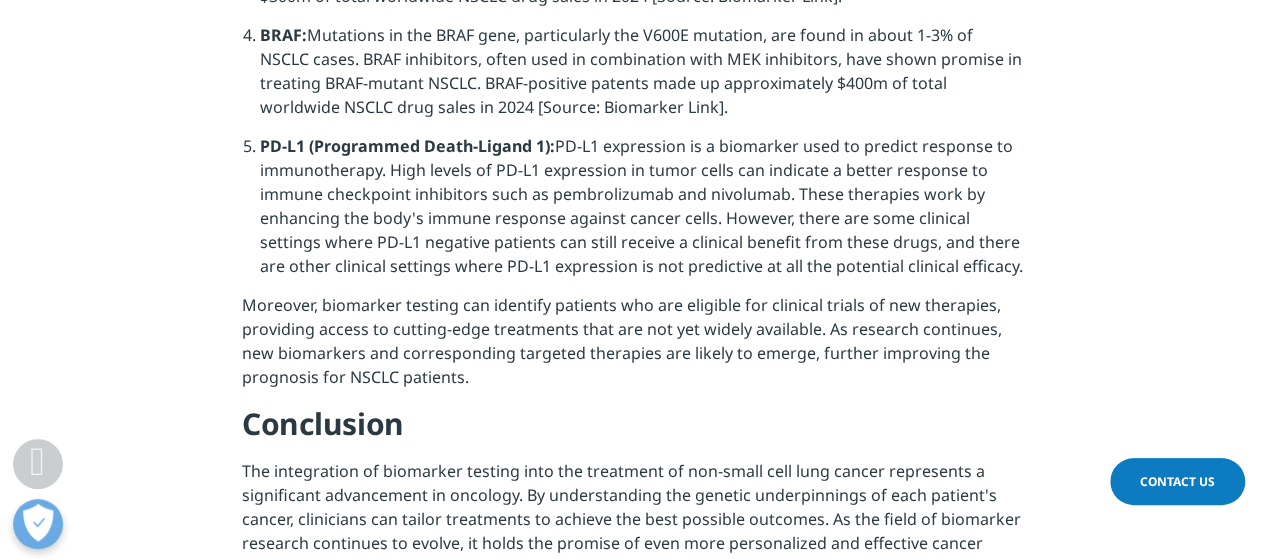 click on "PD-L1 (Programmed Death-Ligand 1):  PD-L1 expression is a biomarker used to predict response to immunotherapy. High levels of PD-L1 expression in tumor cells can indicate a better response to immune checkpoint inhibitors such as pembrolizumab and nivolumab. These therapies work by enhancing the body's immune response against cancer cells. However, there are some clinical settings where PD-L1 negative patients can still receive a clinical benefit from these drugs, and there are other clinical settings where PD-L1 expression is not predictive at all the potential clinical efficacy." at bounding box center (641, 213) 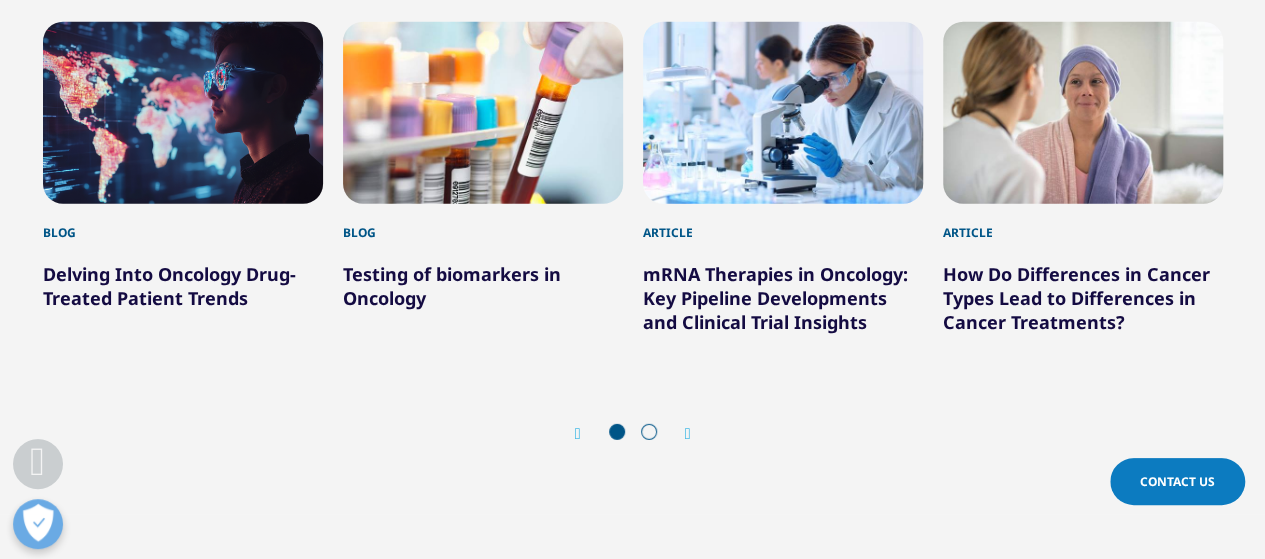 scroll, scrollTop: 2762, scrollLeft: 0, axis: vertical 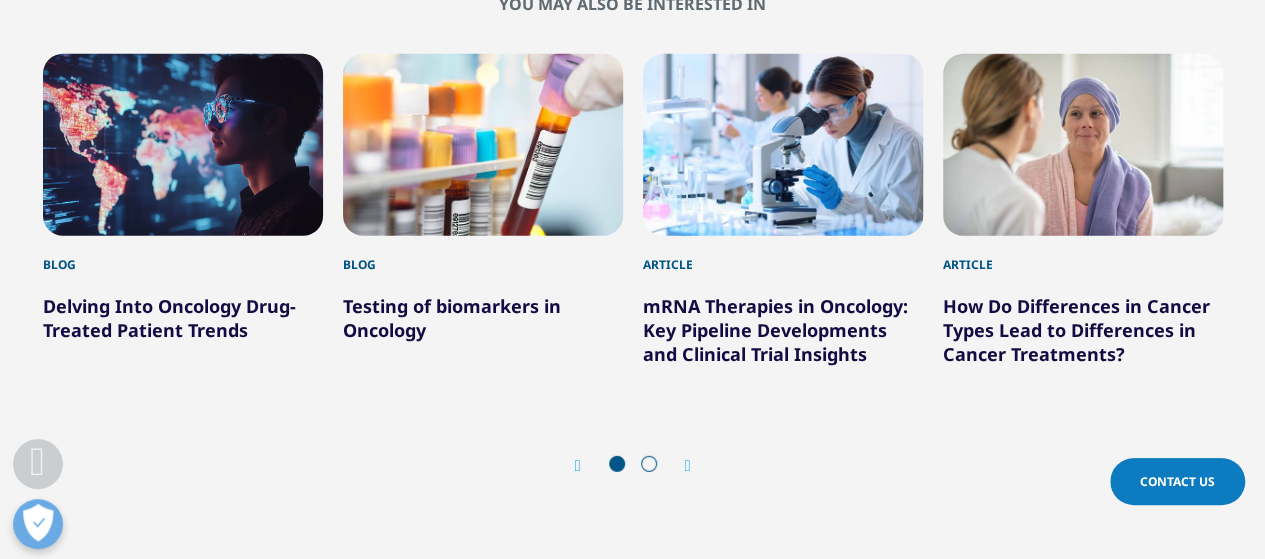 click on "mRNA Therapies in Oncology: Key Pipeline Developments and Clinical Trial Insights" at bounding box center (775, 330) 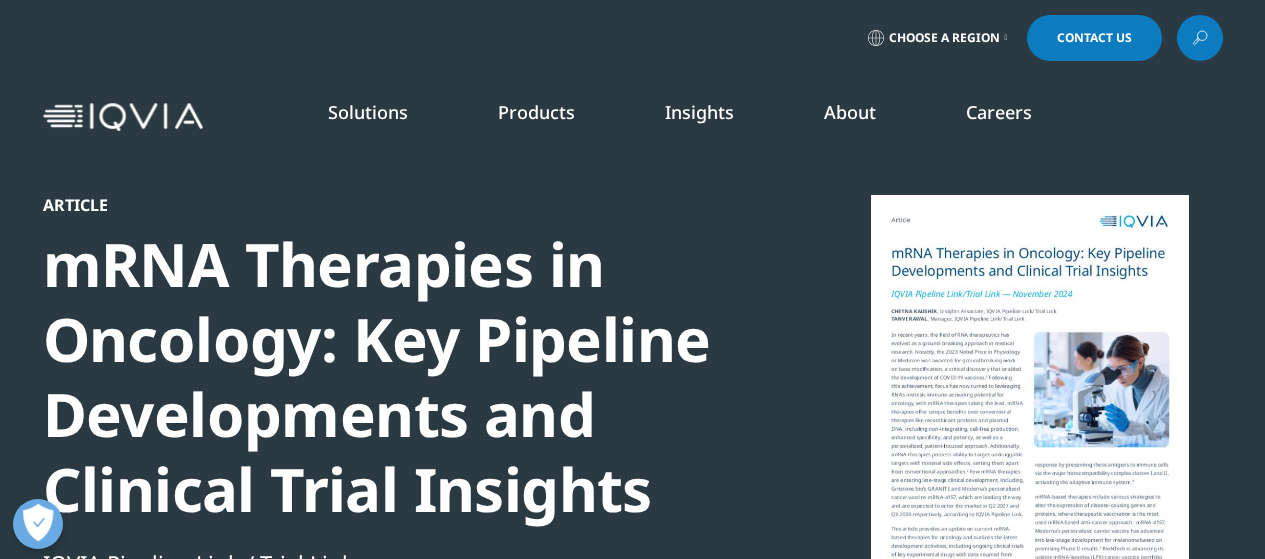 scroll, scrollTop: 0, scrollLeft: 0, axis: both 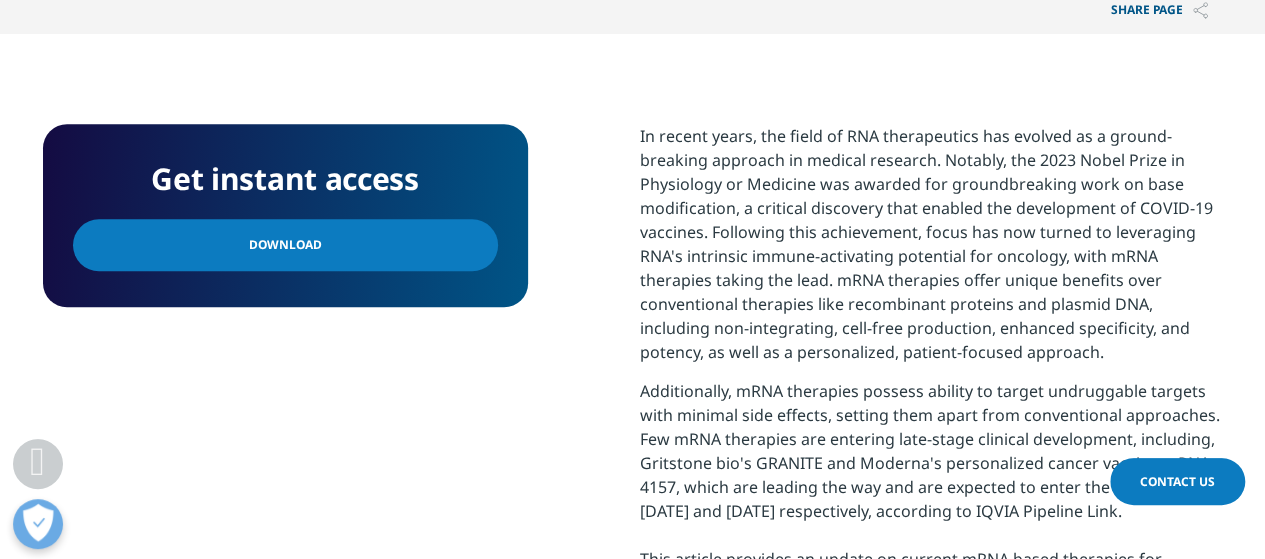 click on "Download" at bounding box center [285, 245] 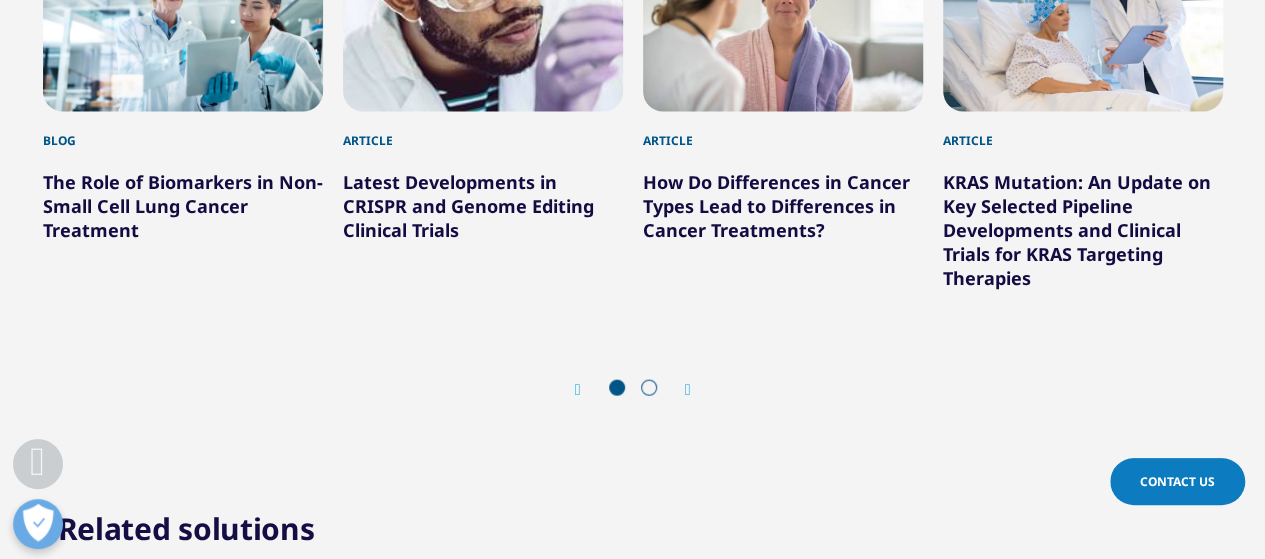 scroll, scrollTop: 2000, scrollLeft: 0, axis: vertical 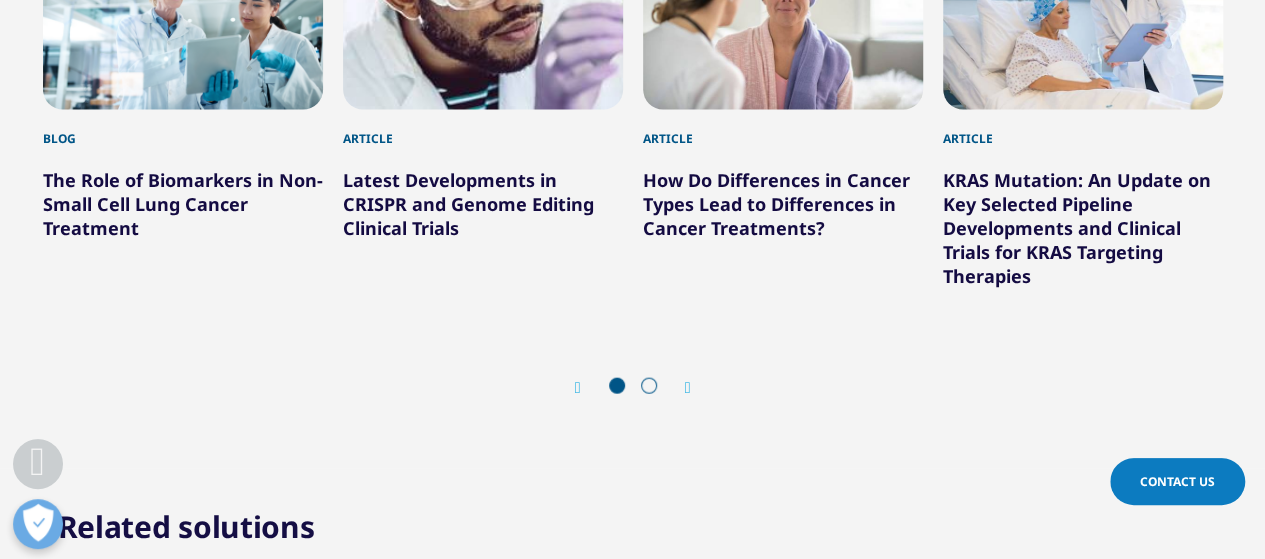 click at bounding box center [649, 386] 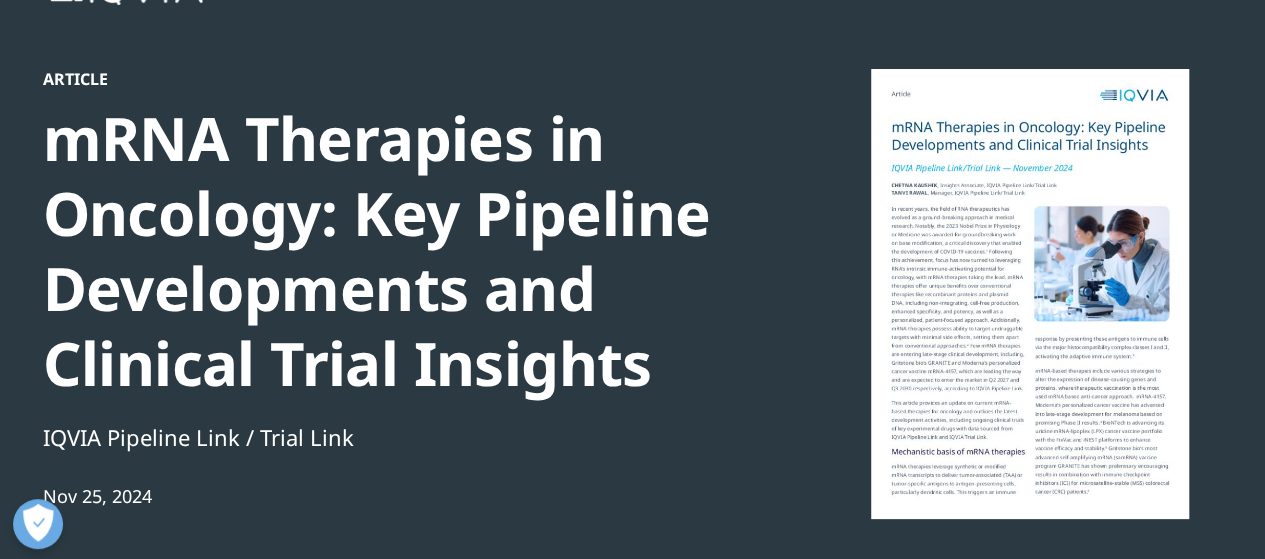 scroll, scrollTop: 200, scrollLeft: 0, axis: vertical 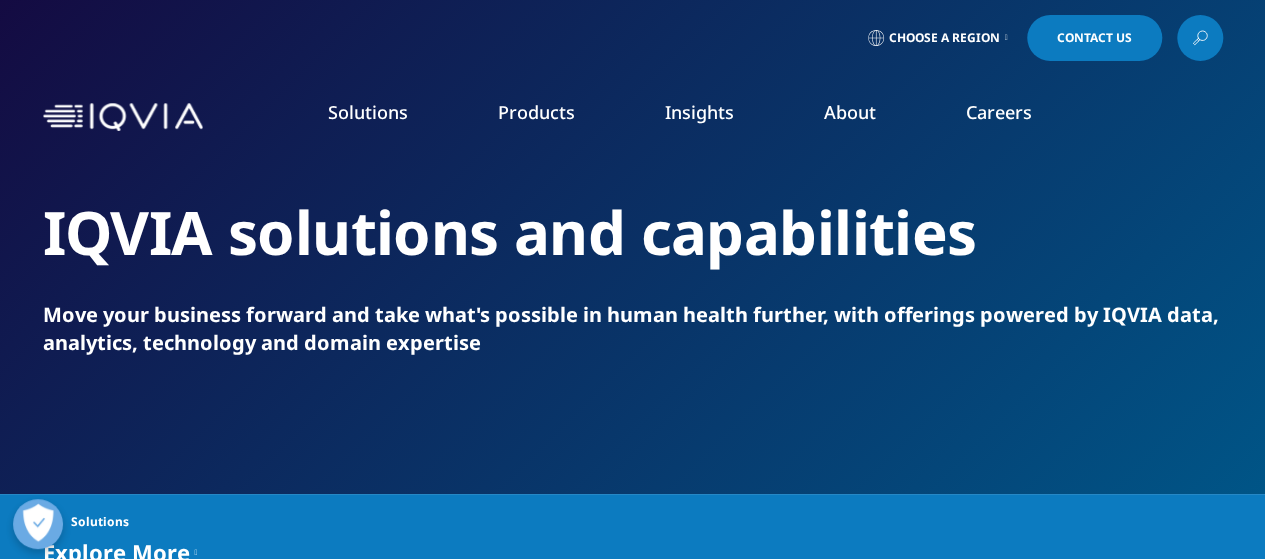 click at bounding box center [1200, 38] 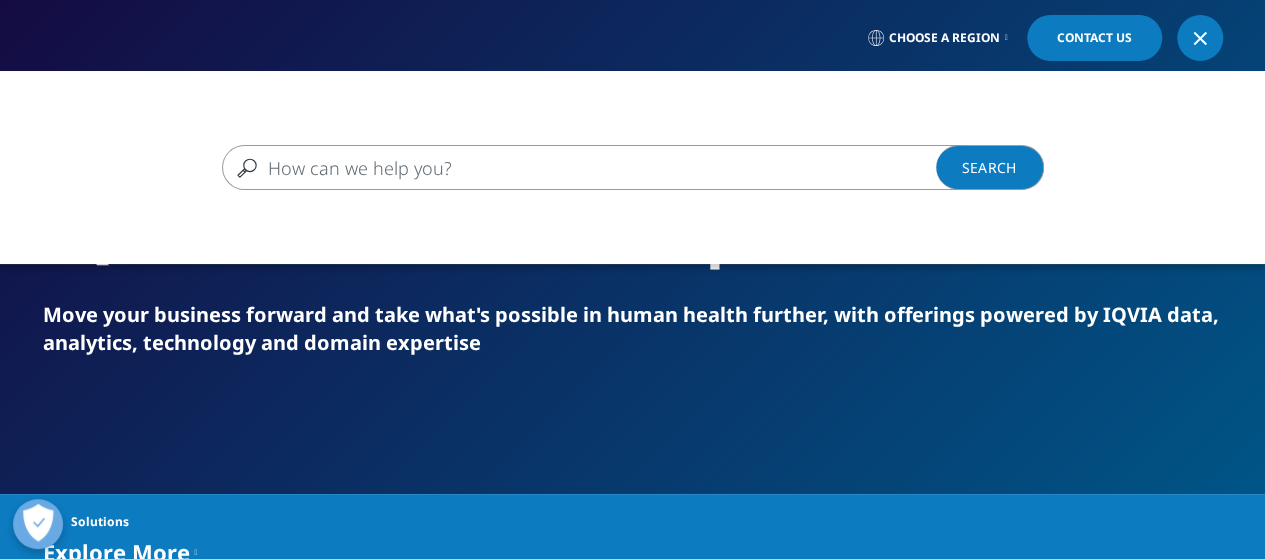 click at bounding box center [604, 167] 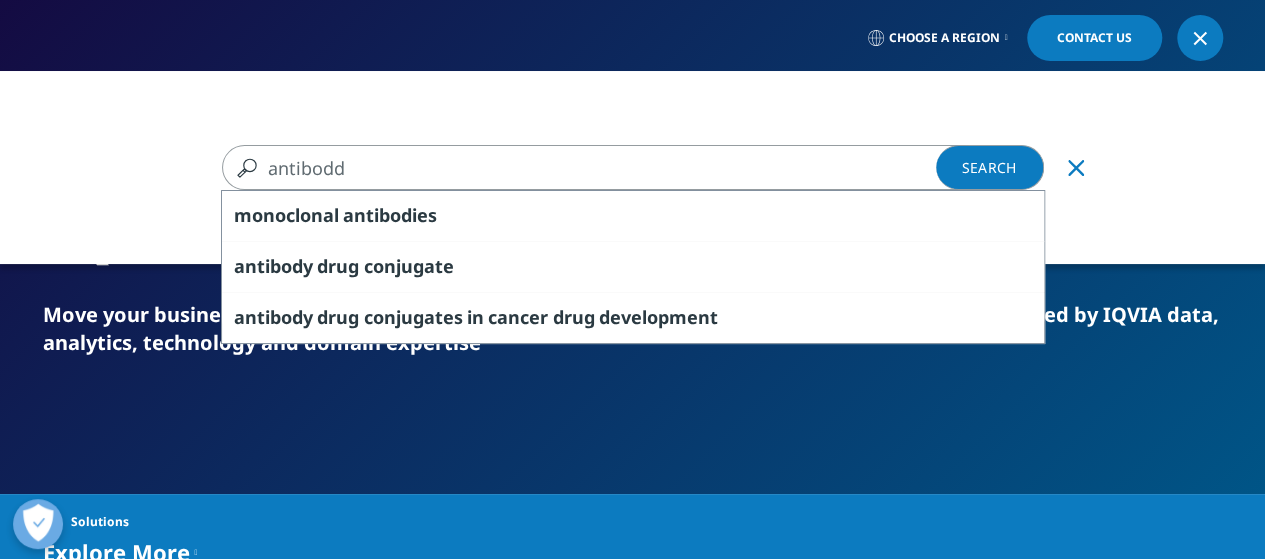 type on "antibodd" 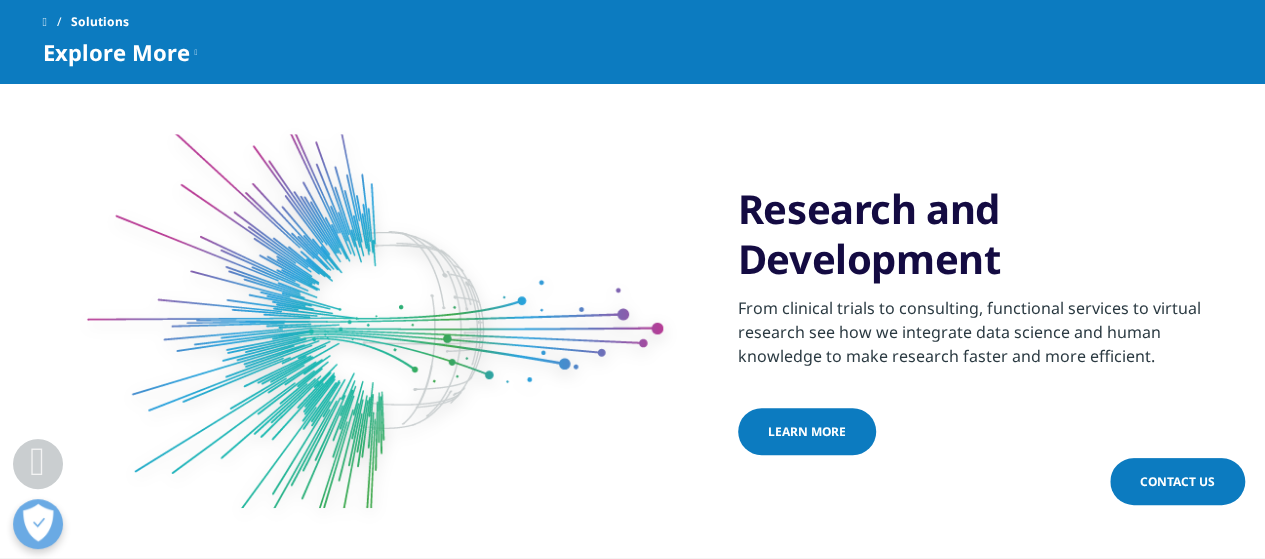 scroll, scrollTop: 0, scrollLeft: 0, axis: both 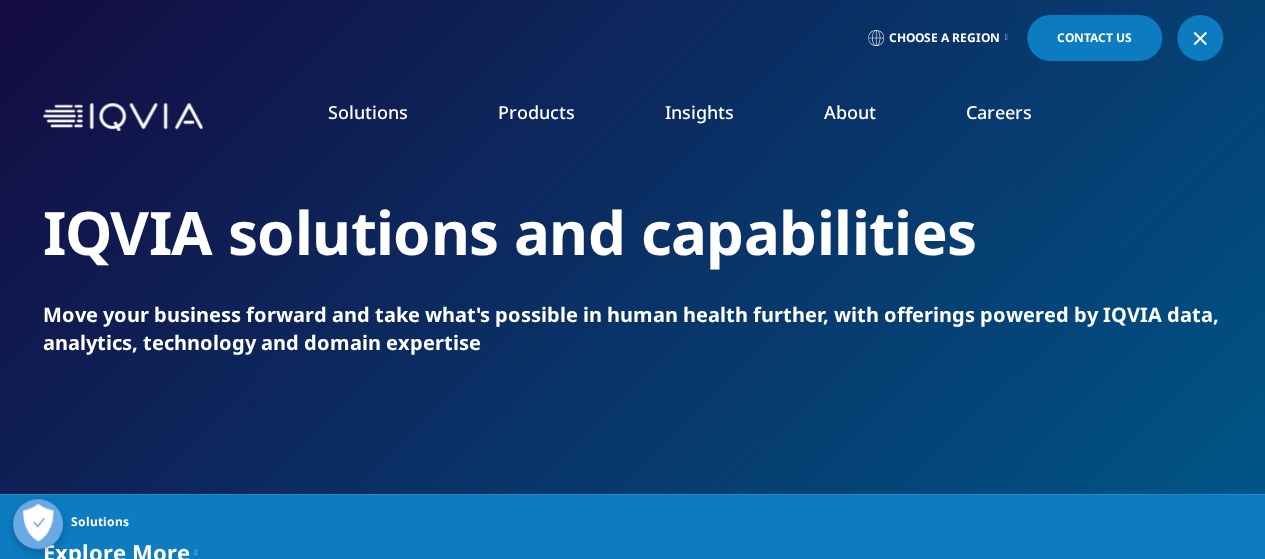 click at bounding box center (1200, 38) 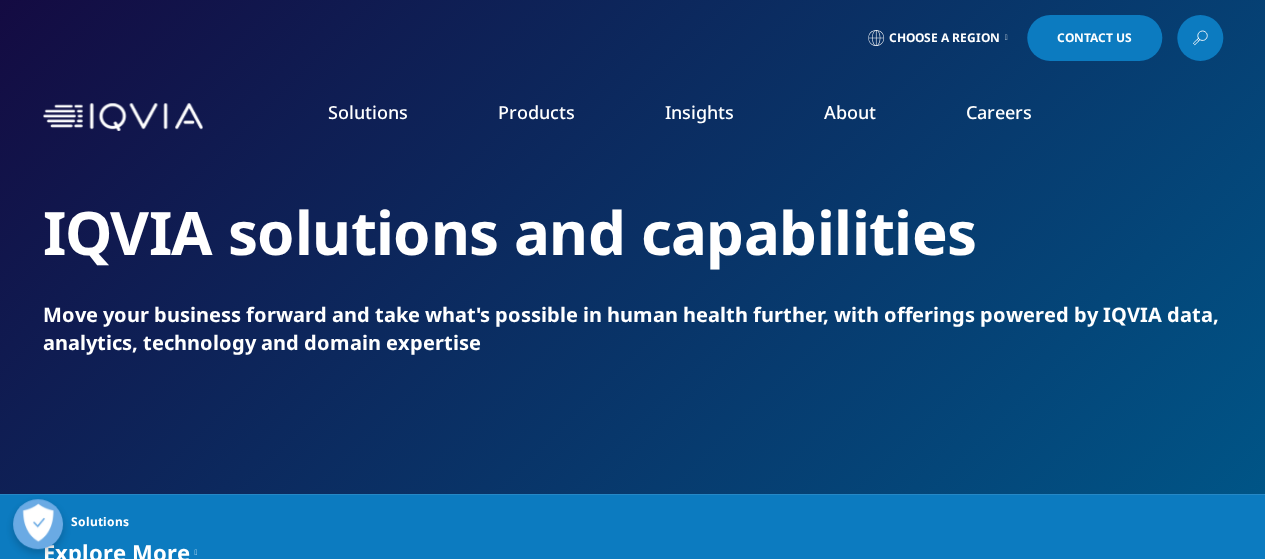 click 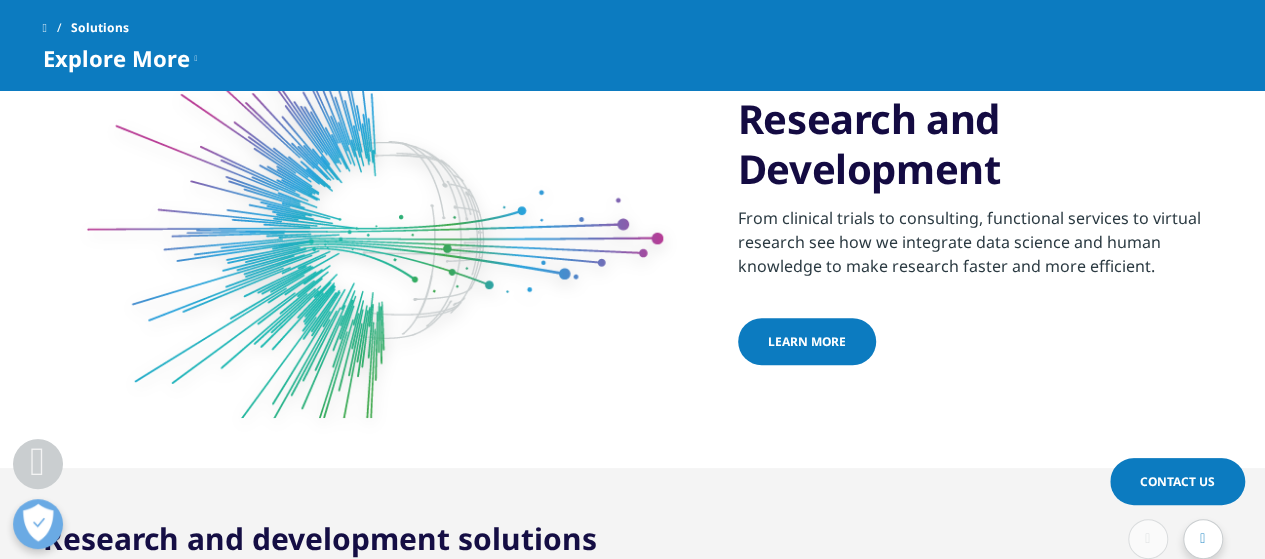 scroll, scrollTop: 0, scrollLeft: 0, axis: both 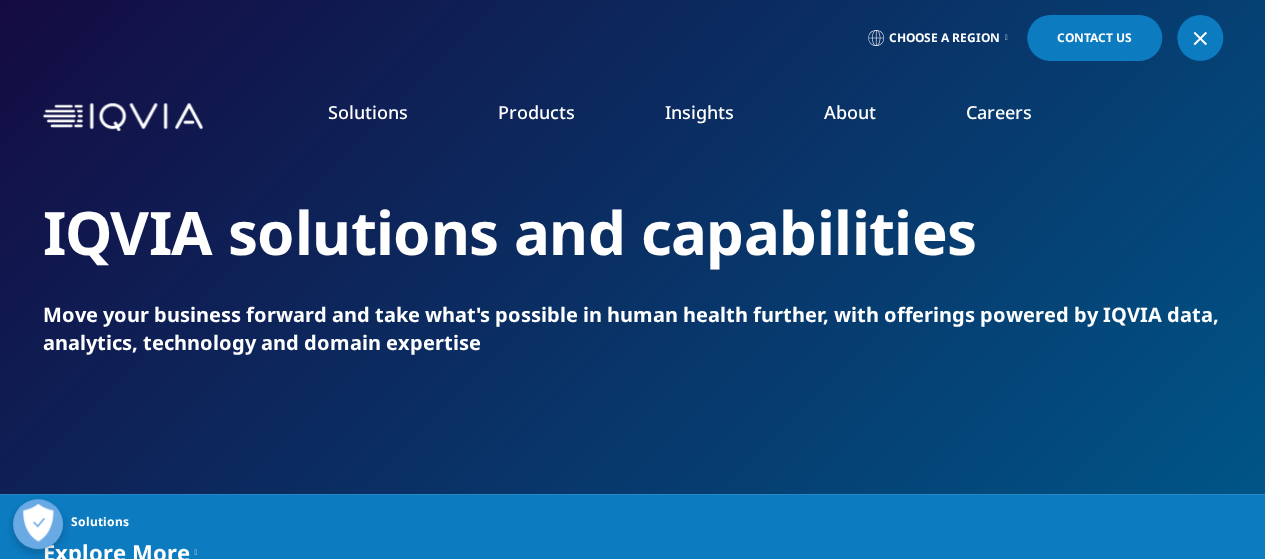 click at bounding box center (1200, 38) 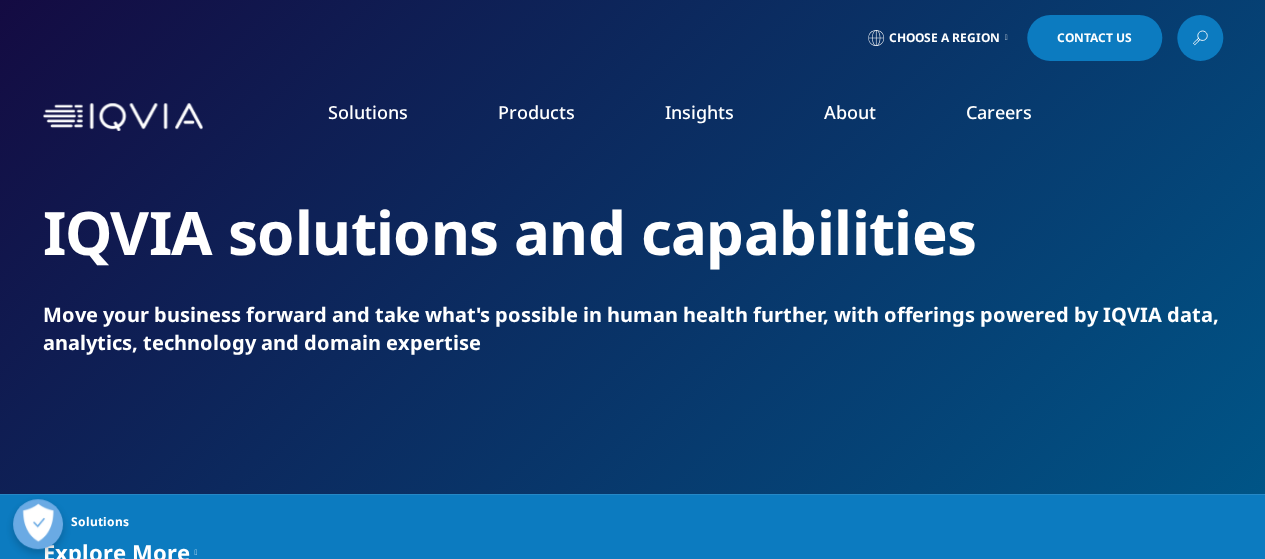 click at bounding box center (1200, 38) 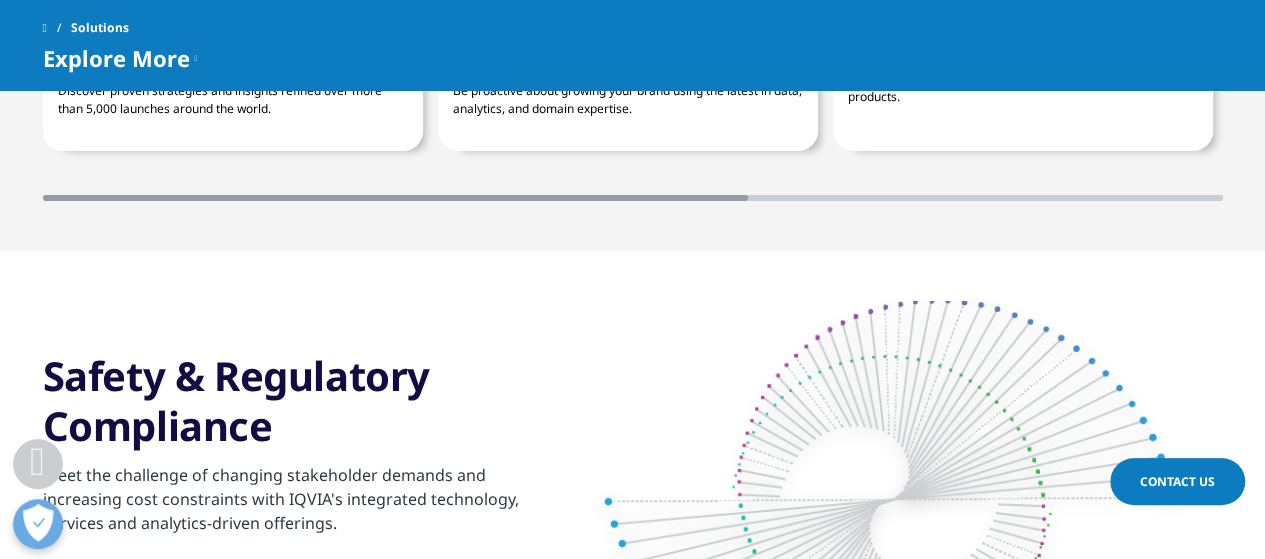 scroll, scrollTop: 3400, scrollLeft: 0, axis: vertical 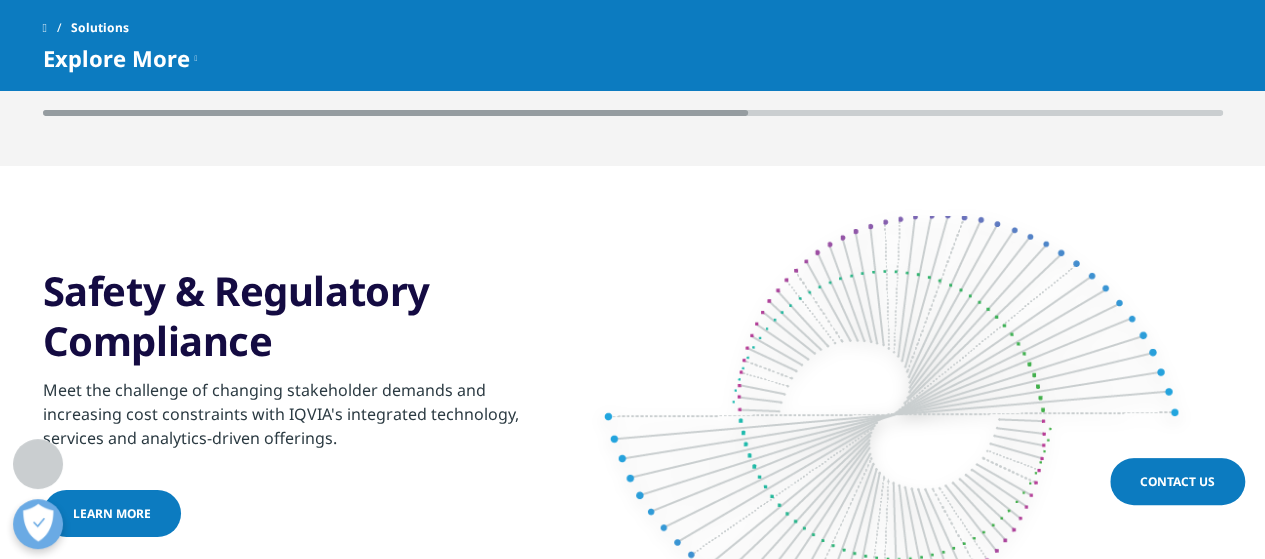 click at bounding box center [45, 28] 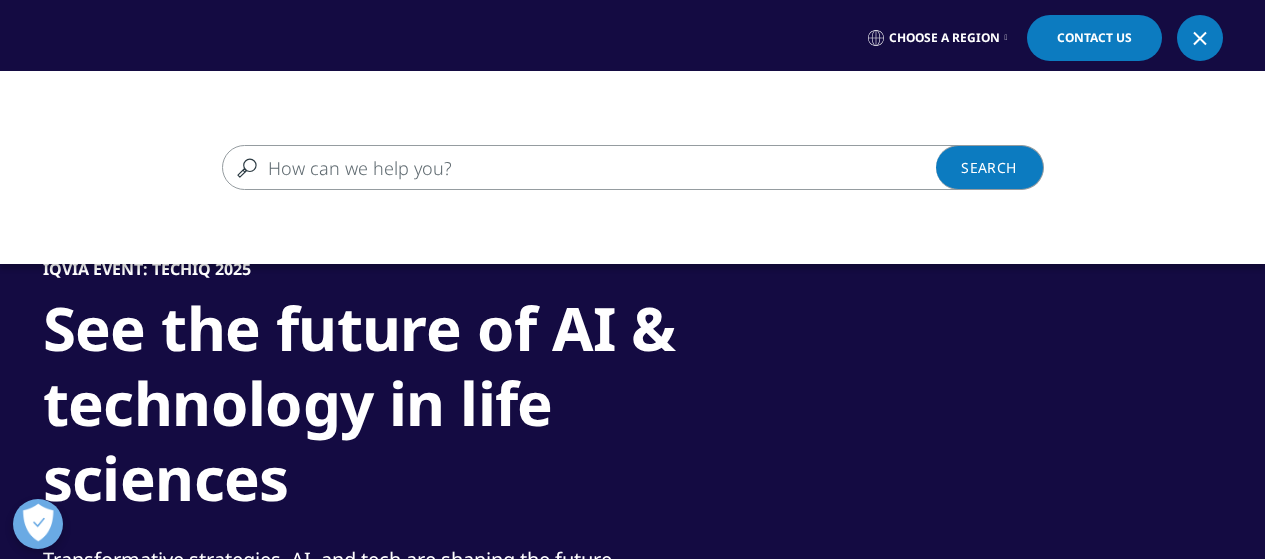 scroll, scrollTop: 0, scrollLeft: 0, axis: both 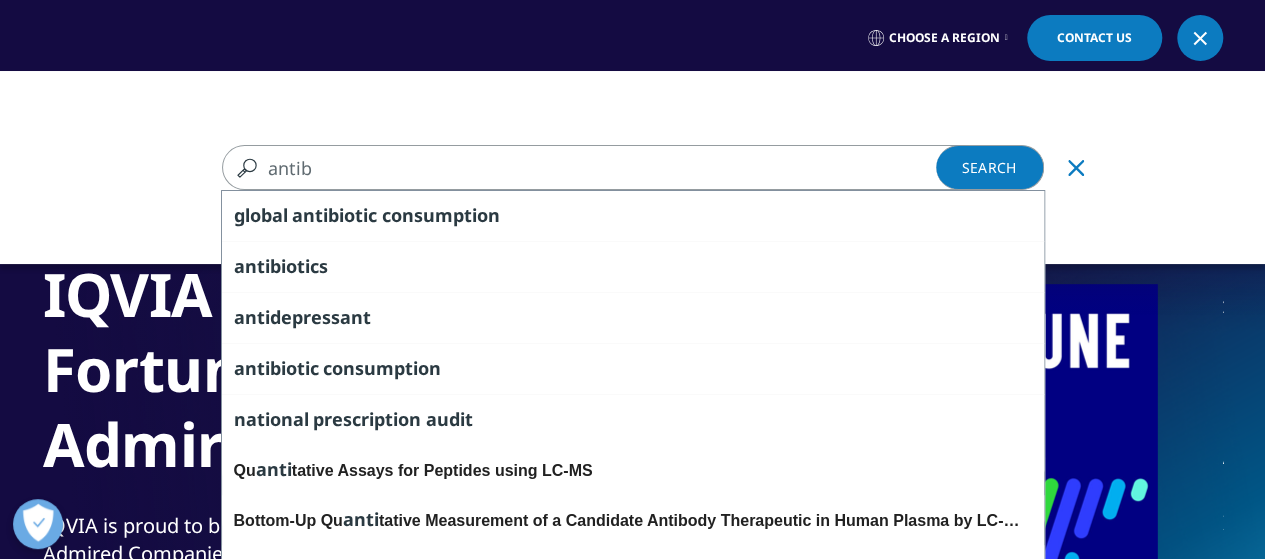 type on "antibo" 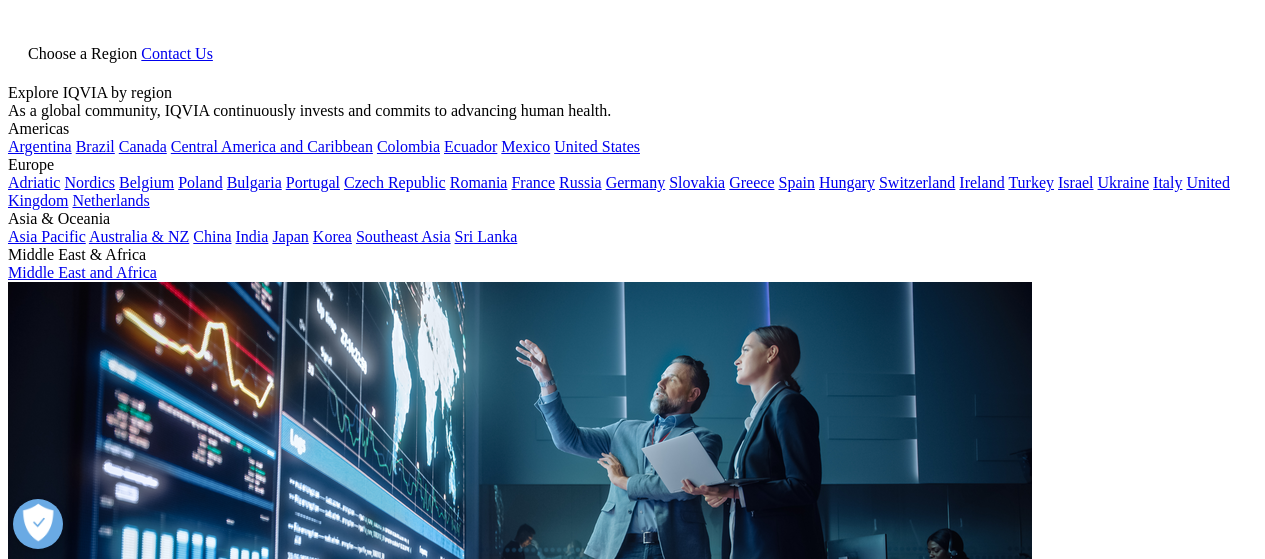 scroll, scrollTop: 0, scrollLeft: 0, axis: both 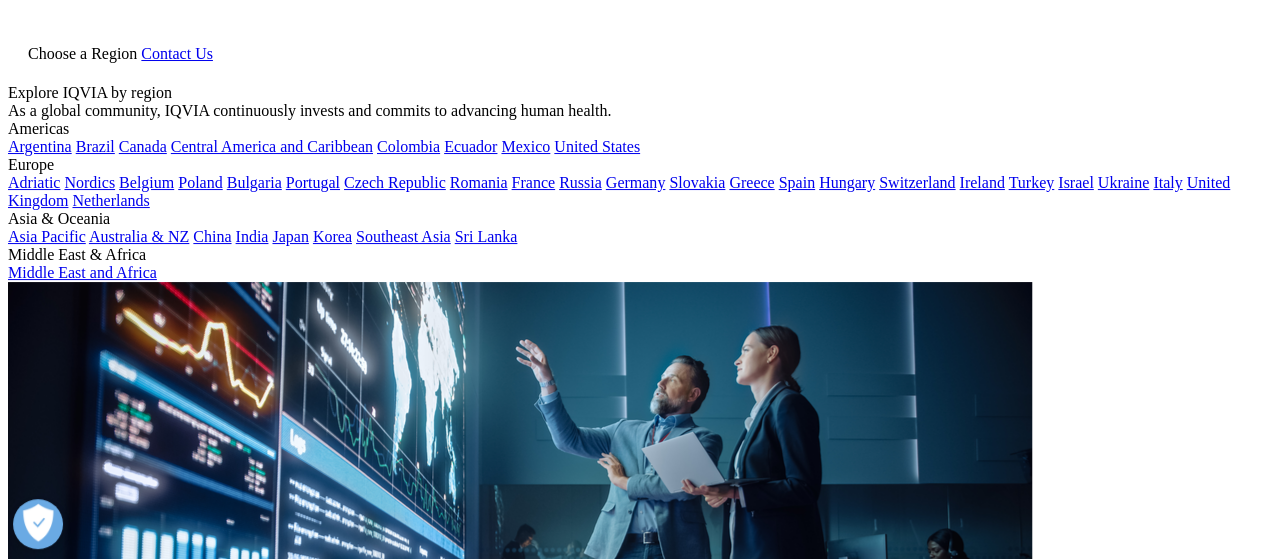type on "antibody drug conjugate" 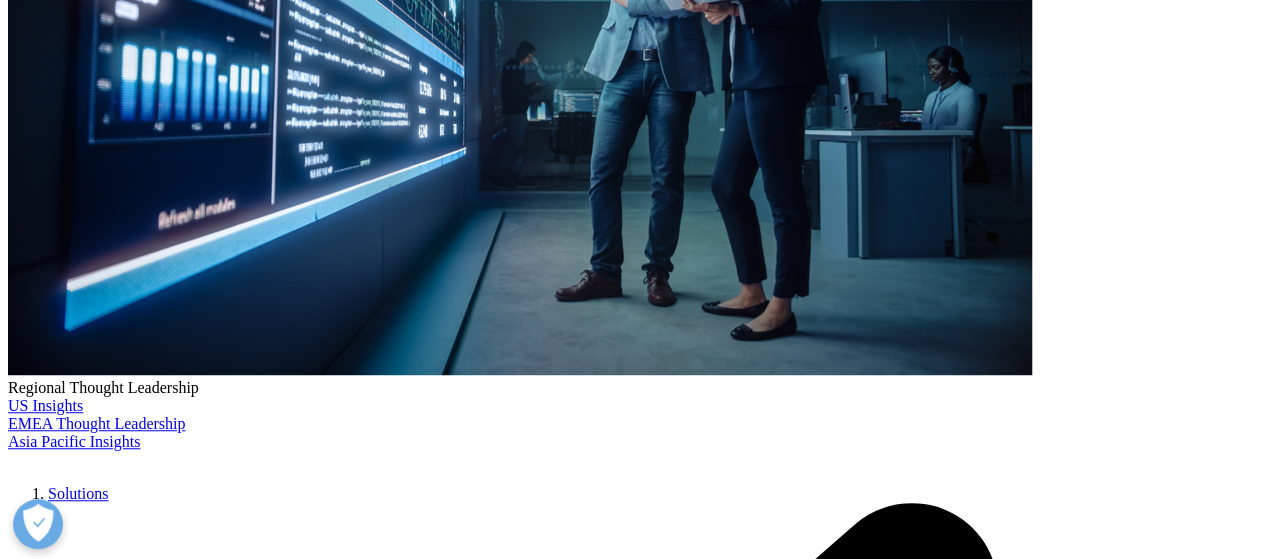 scroll, scrollTop: 400, scrollLeft: 0, axis: vertical 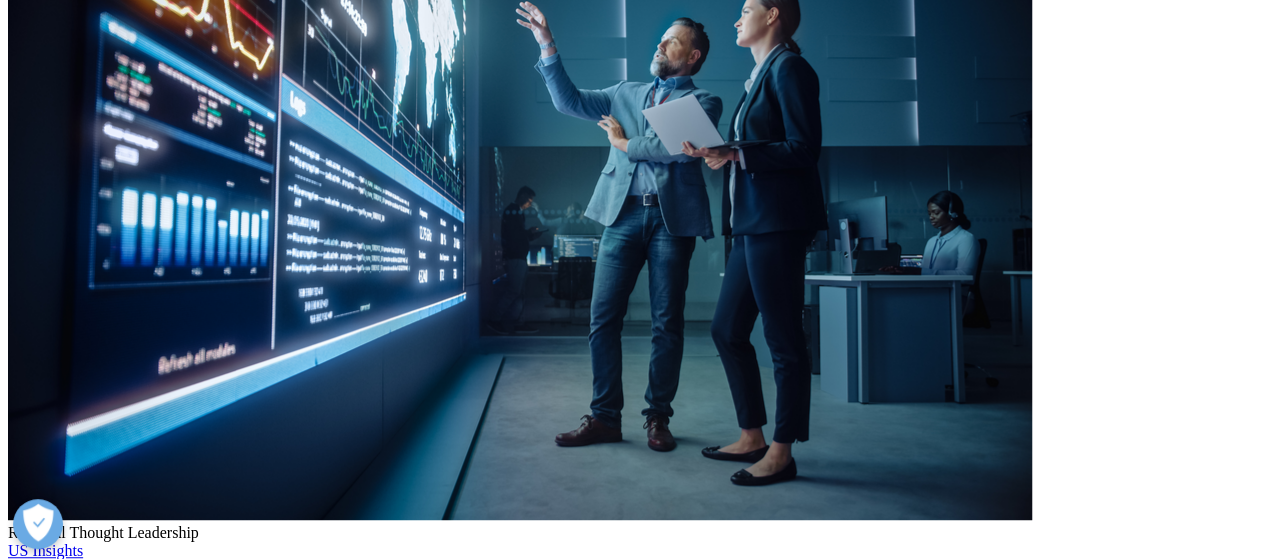 click on "Topic" at bounding box center (57, 24090) 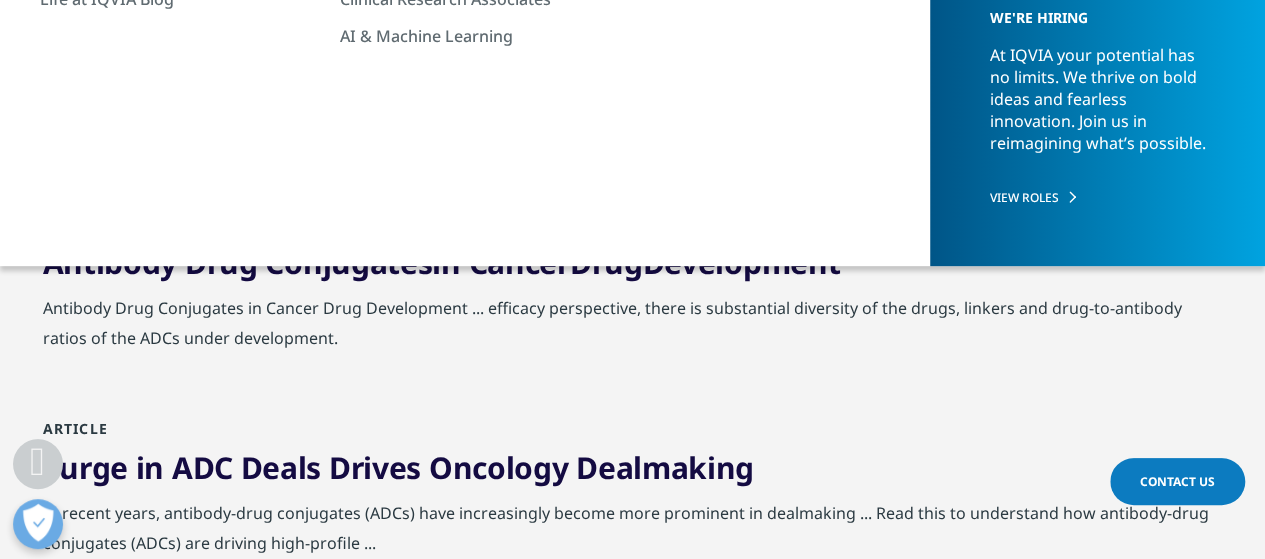 click on "Antibody Drug Conjugates in Cancer Drug Development ... efficacy perspective, there is substantial diversity of the drugs, linkers and drug-to-antibody ratios of the ADCs under development." at bounding box center (633, 328) 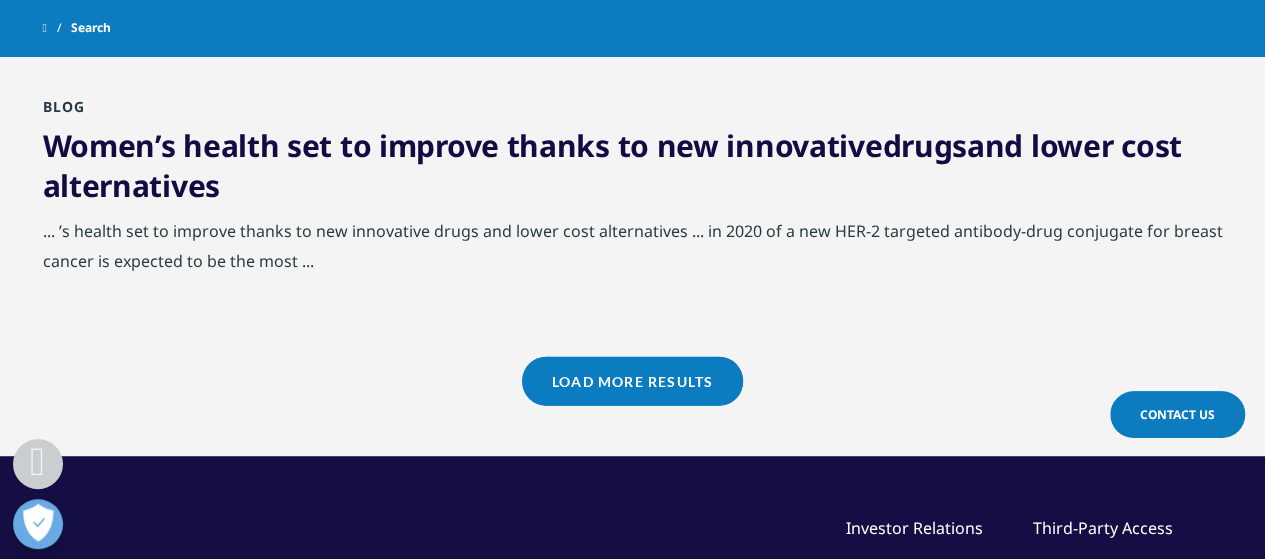 scroll, scrollTop: 2500, scrollLeft: 0, axis: vertical 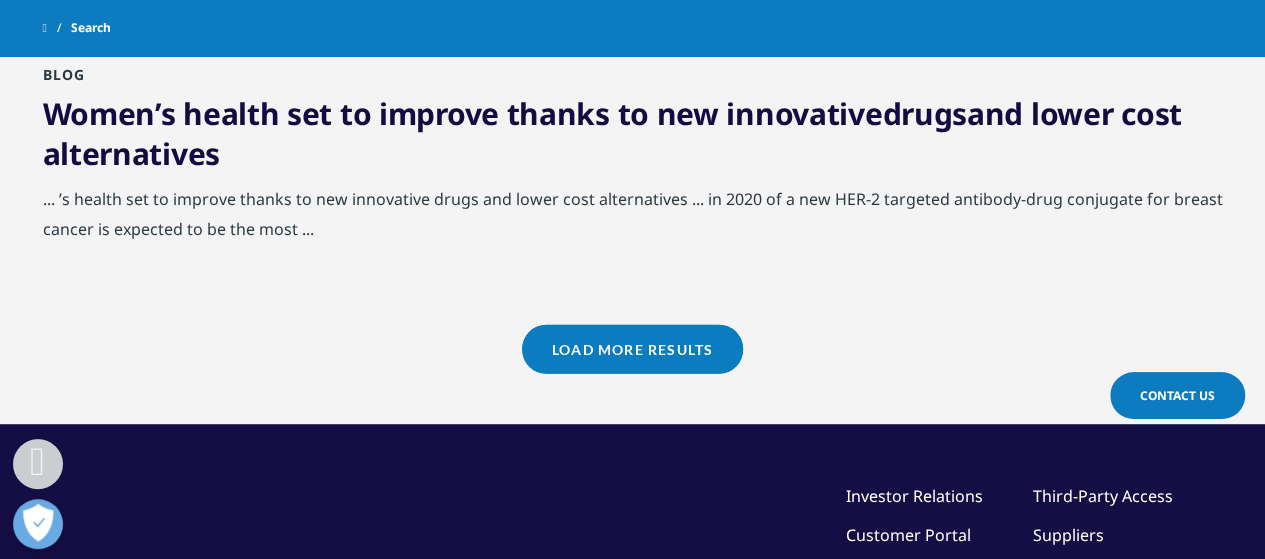 click on "Load More Results" at bounding box center [632, 349] 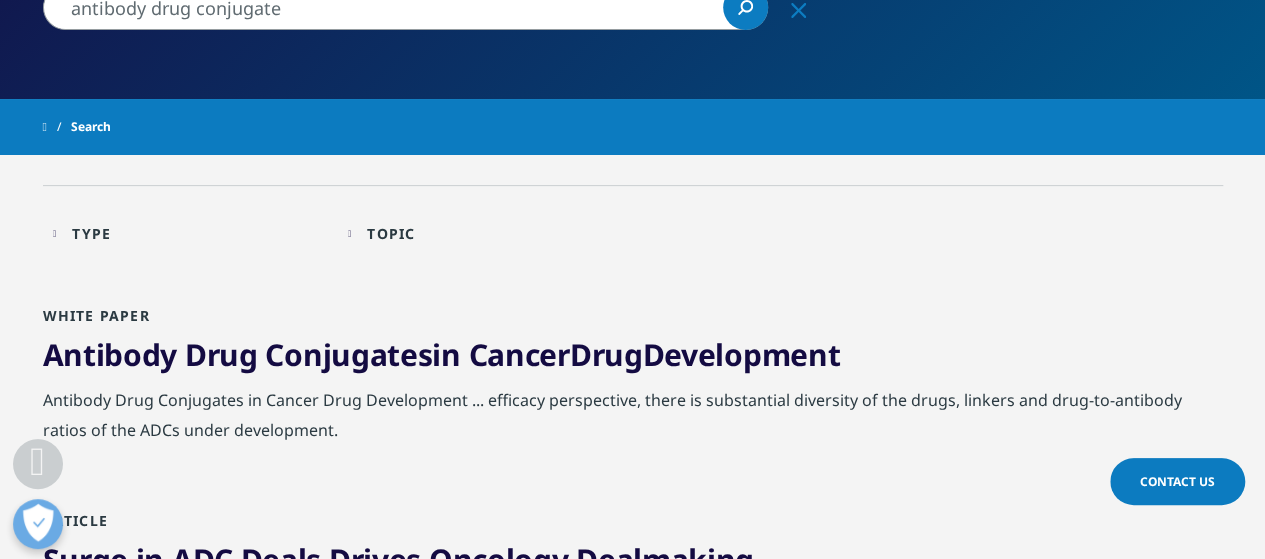 scroll, scrollTop: 400, scrollLeft: 0, axis: vertical 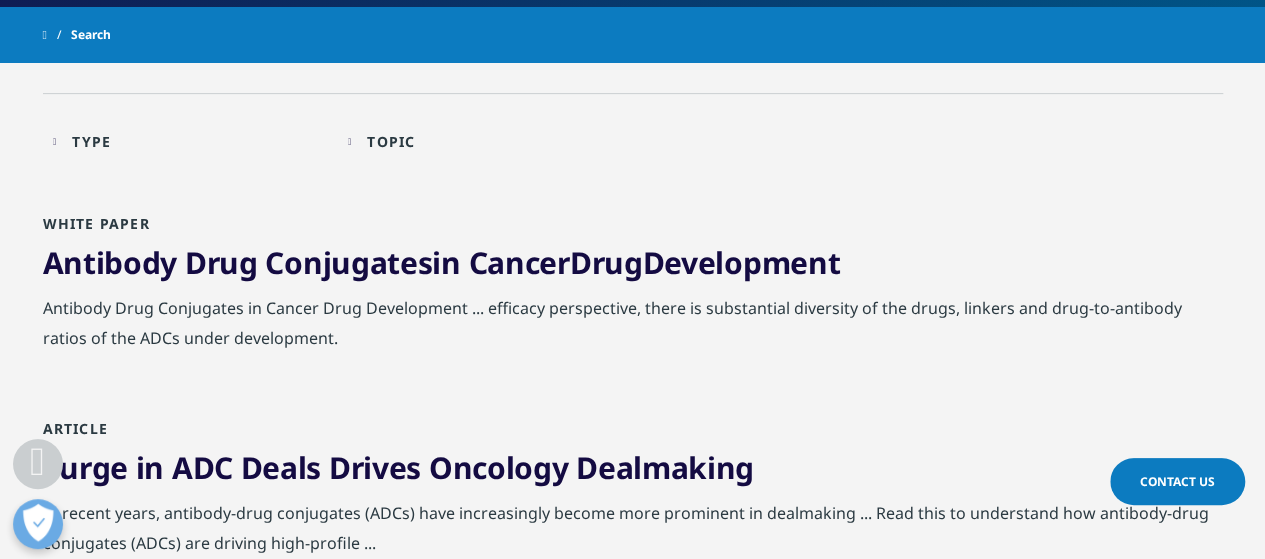 click on "Antibody   Drug   Conjugates  in Cancer  Drug  Development" at bounding box center [442, 262] 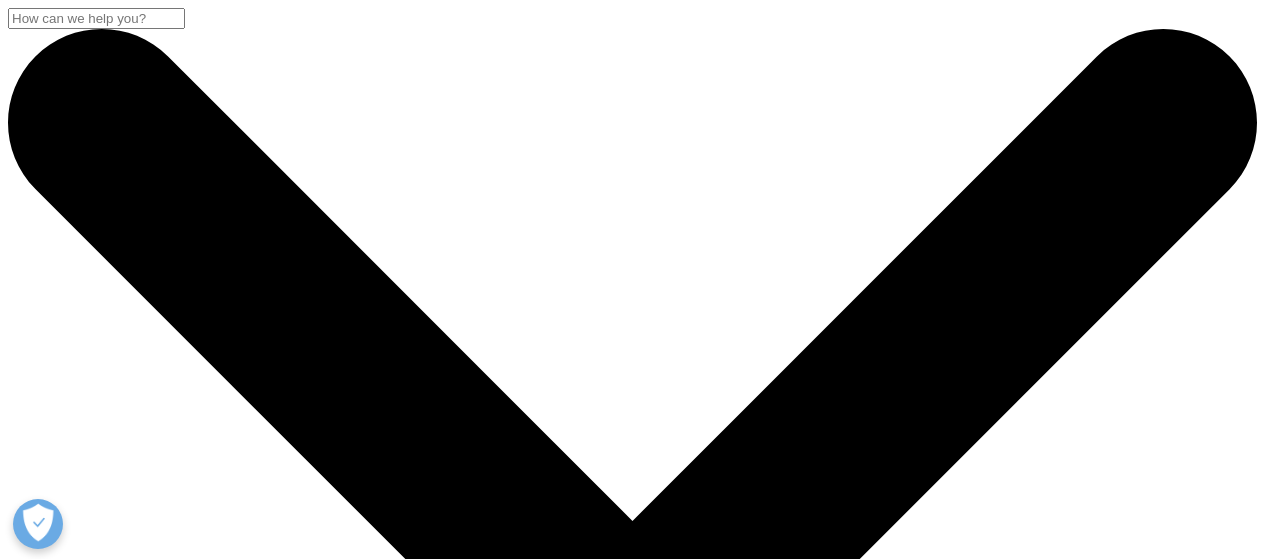 scroll, scrollTop: 0, scrollLeft: 0, axis: both 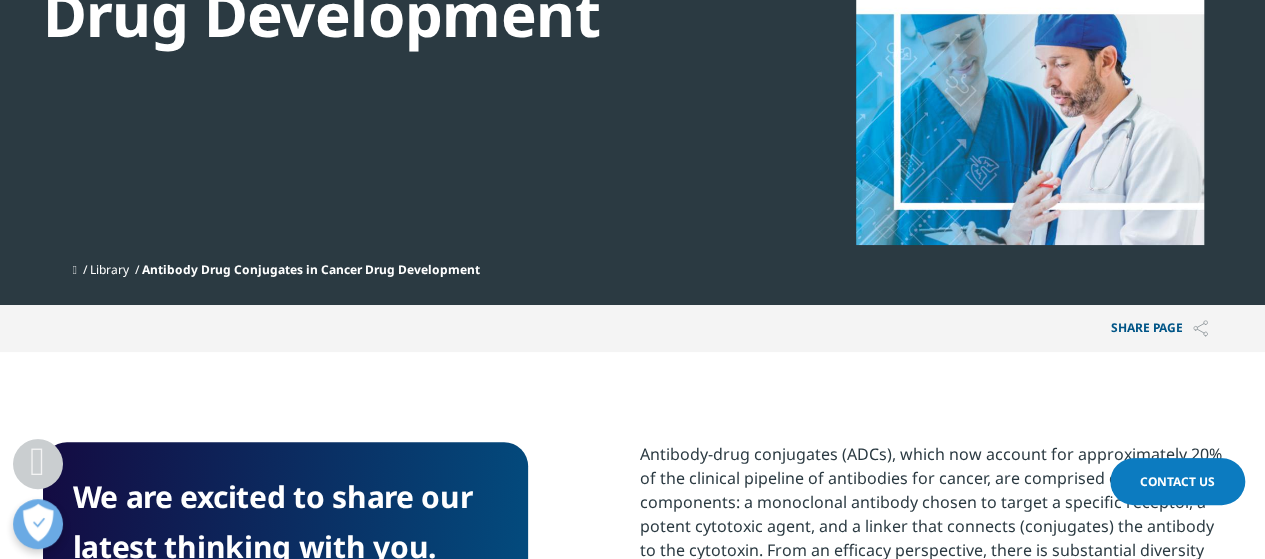 click at bounding box center [1030, 20] 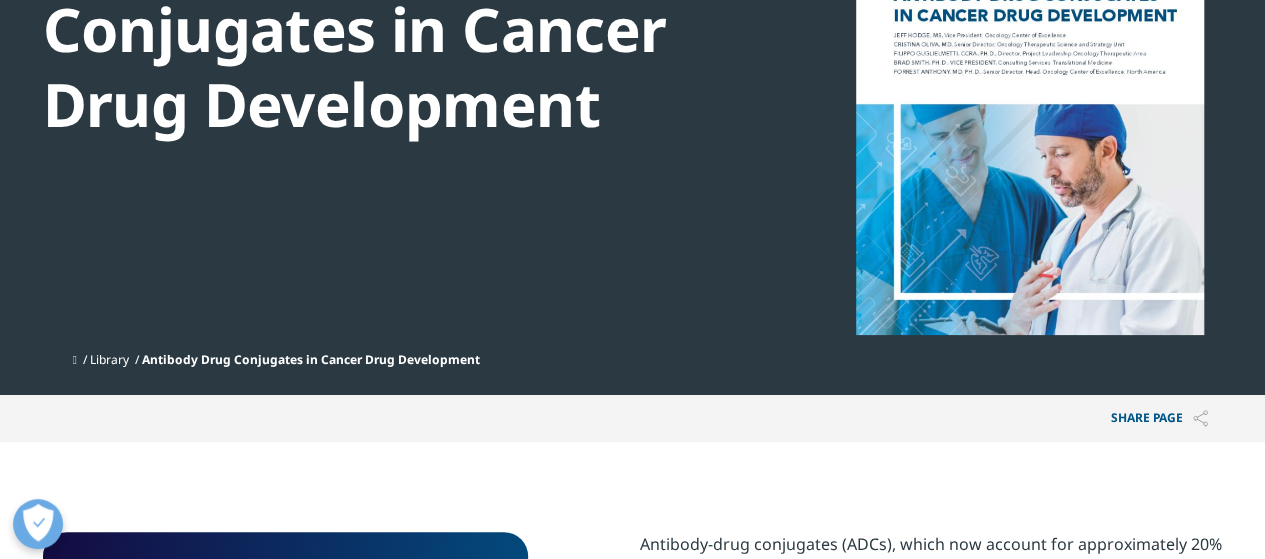 scroll, scrollTop: 0, scrollLeft: 0, axis: both 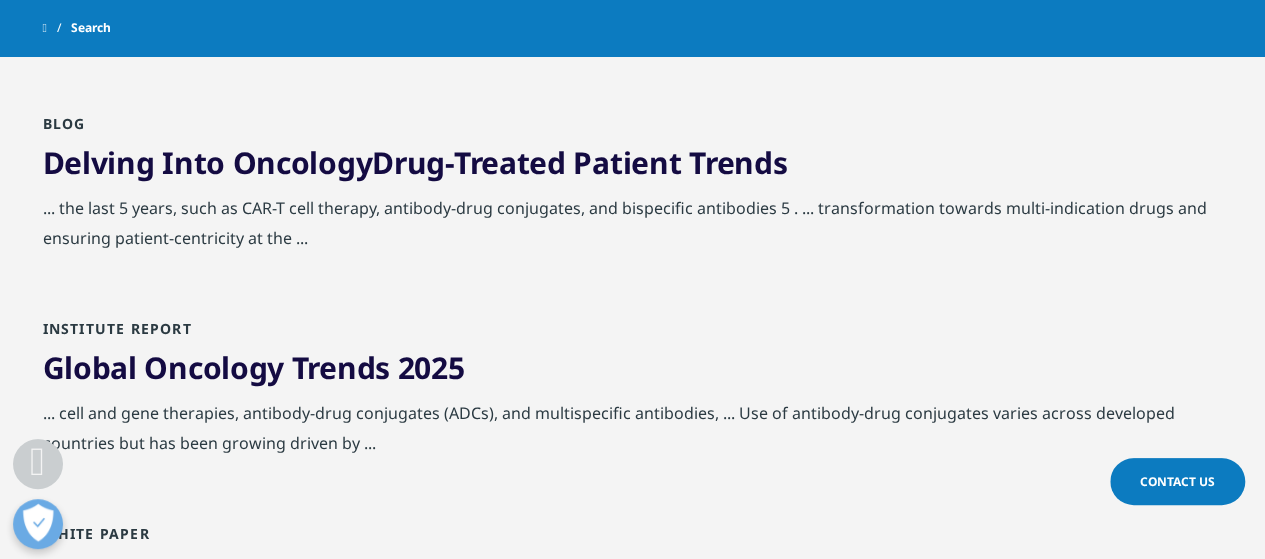 click on "Global Oncology Trends 2025" at bounding box center [254, 367] 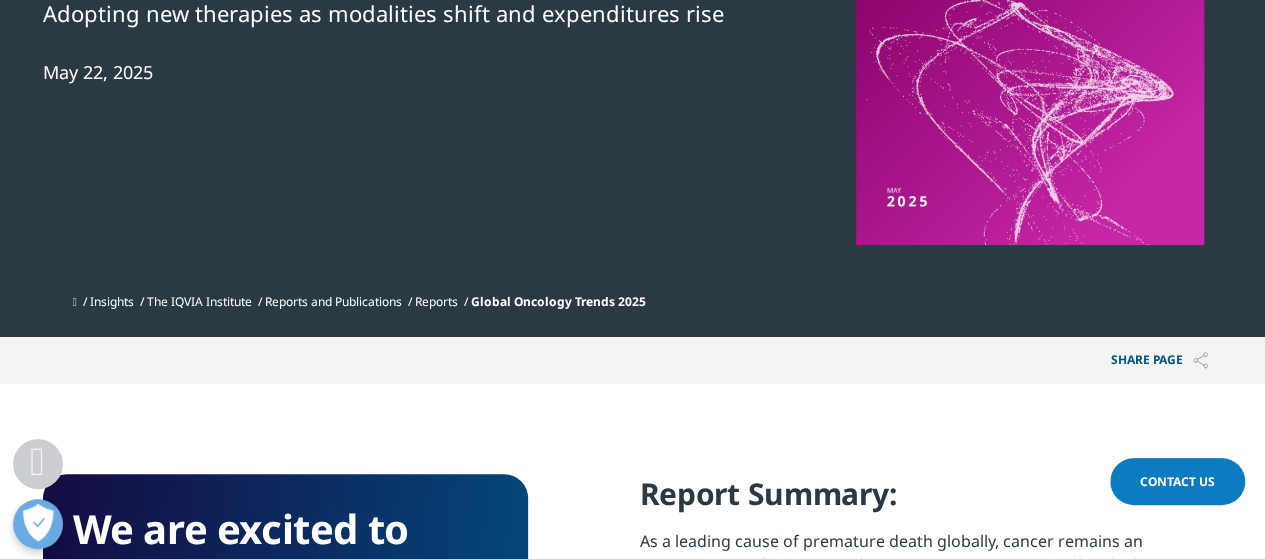 scroll, scrollTop: 400, scrollLeft: 0, axis: vertical 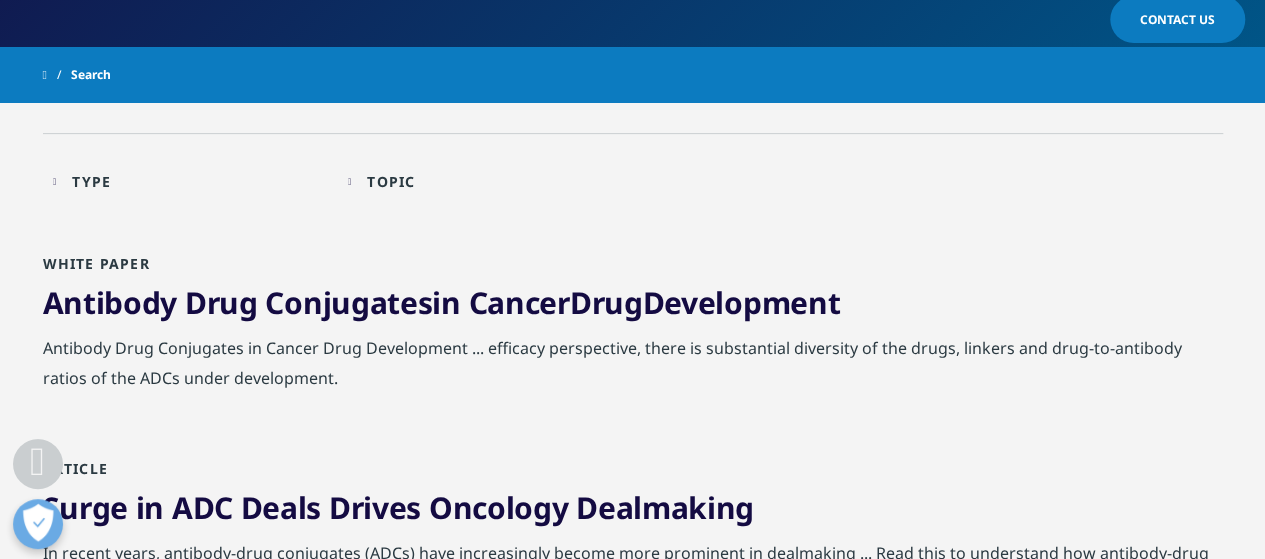 click on "Type" at bounding box center [91, 181] 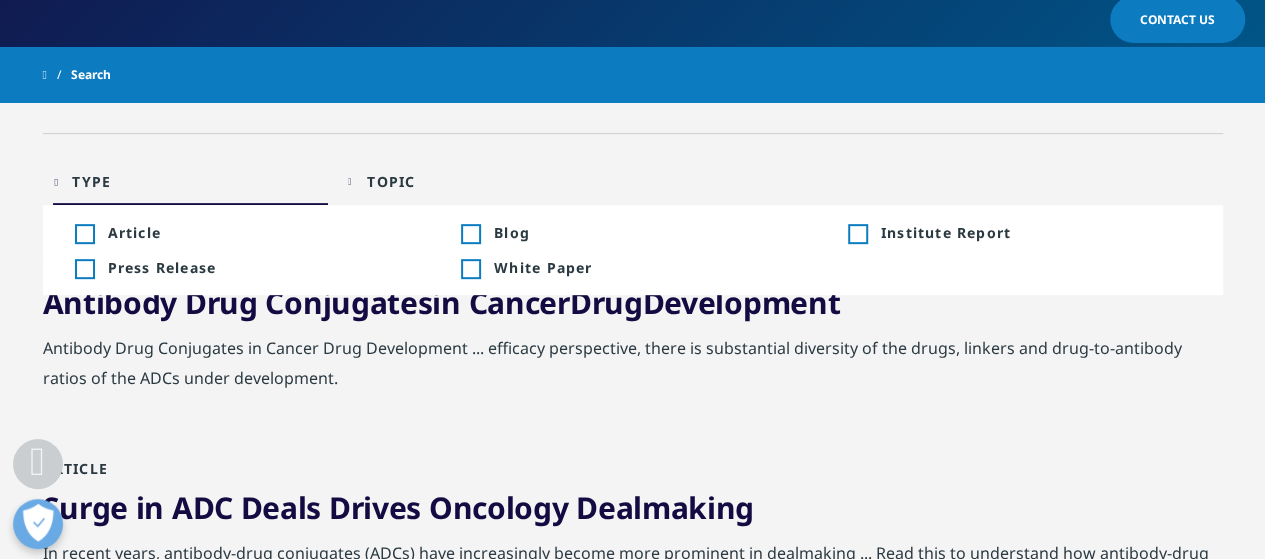 click on "Toggle" at bounding box center (84, 234) 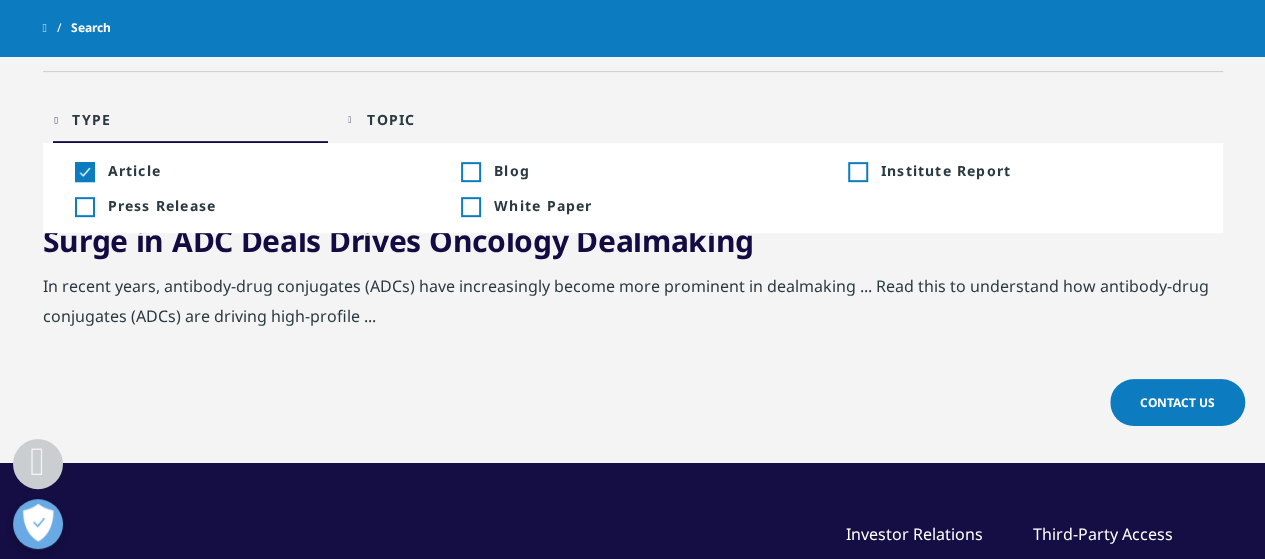 scroll, scrollTop: 460, scrollLeft: 0, axis: vertical 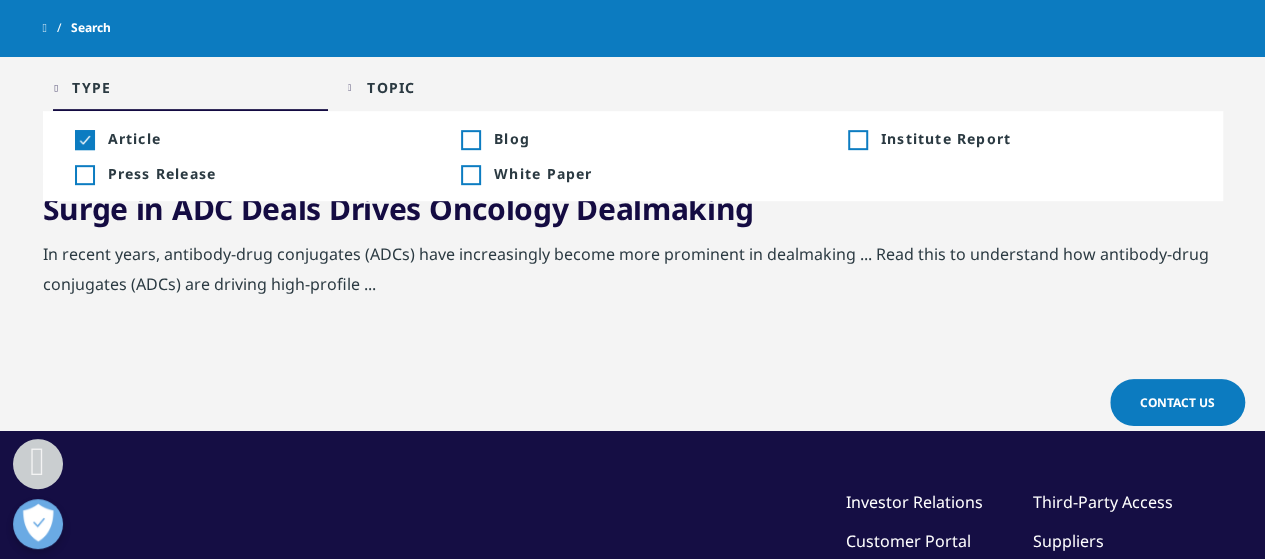 click on "Surge in ADC Deals Drives Oncology Dealmaking" at bounding box center (399, 208) 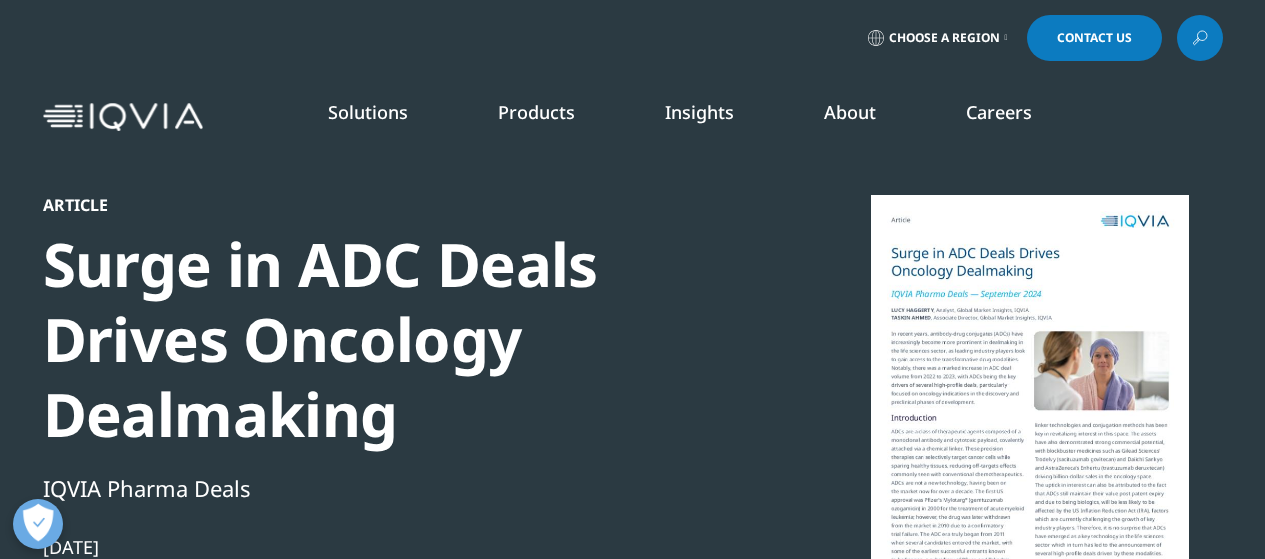scroll, scrollTop: 0, scrollLeft: 0, axis: both 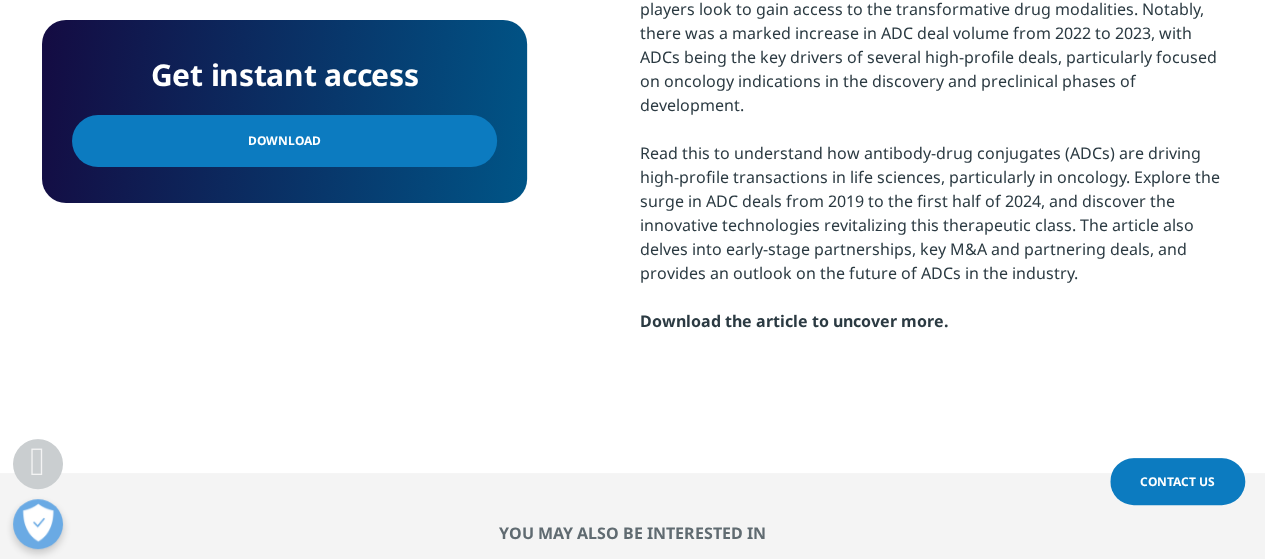 click on "Download" at bounding box center [284, 141] 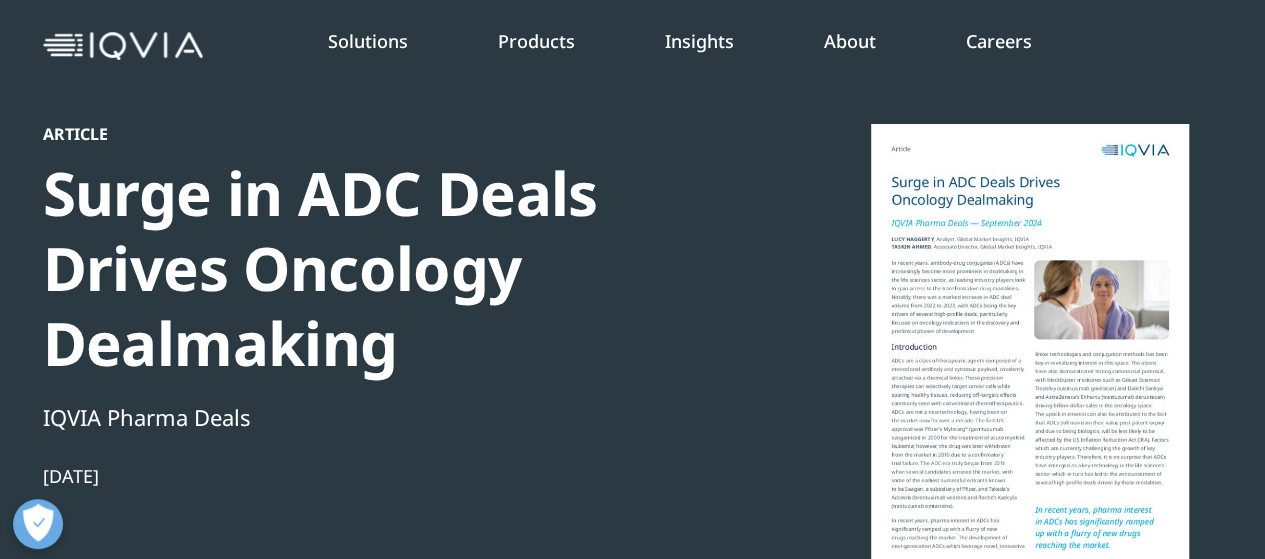 scroll, scrollTop: 0, scrollLeft: 0, axis: both 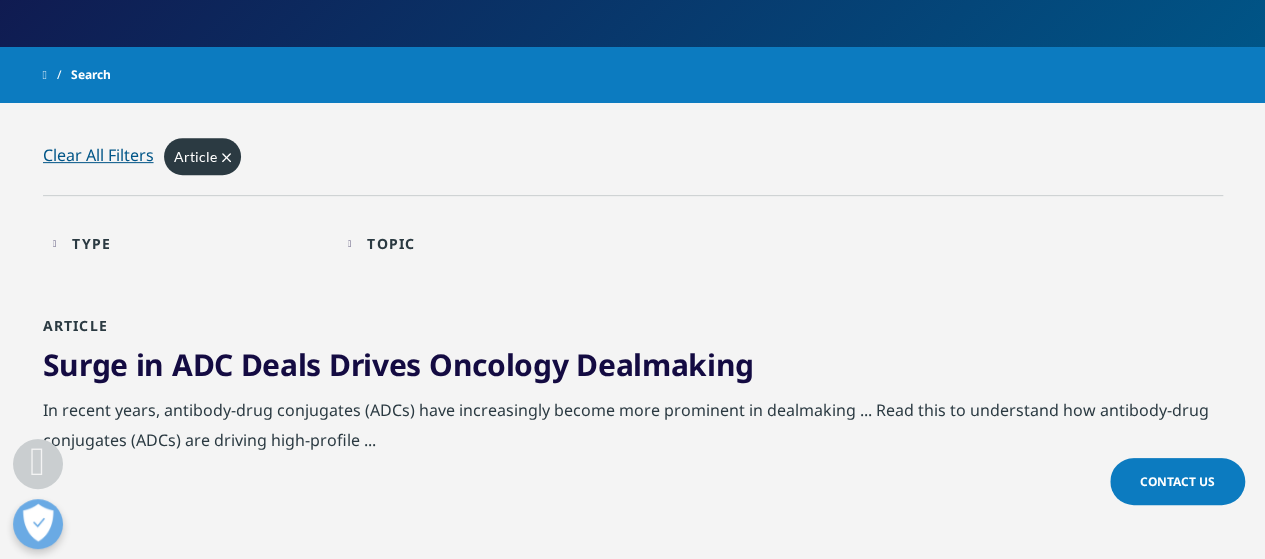 click on "Clear" at bounding box center (226, 156) 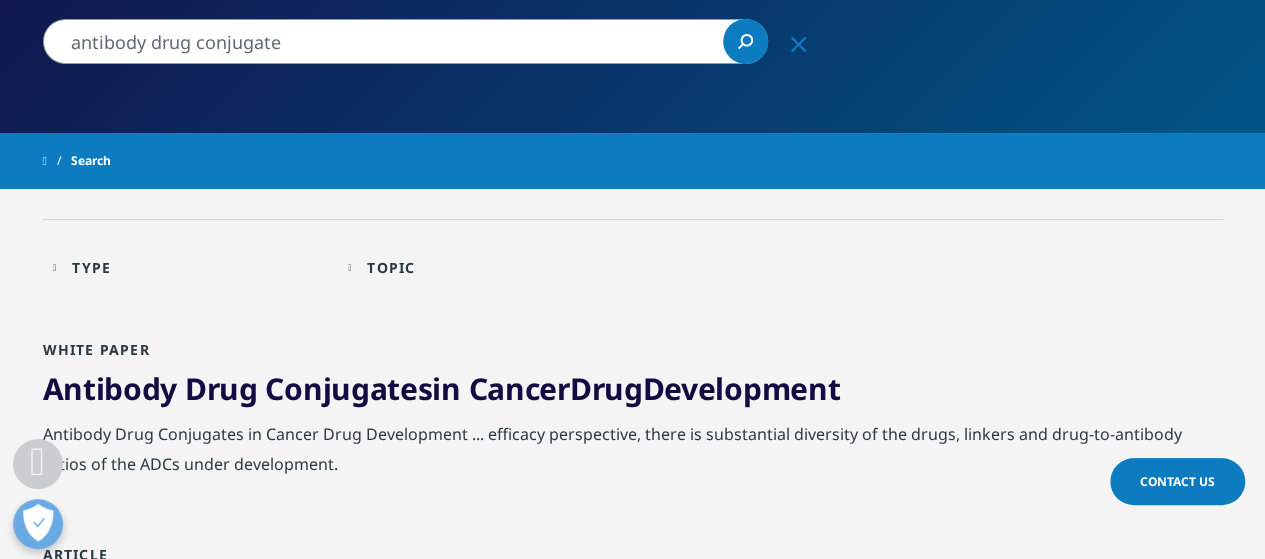 scroll, scrollTop: 360, scrollLeft: 0, axis: vertical 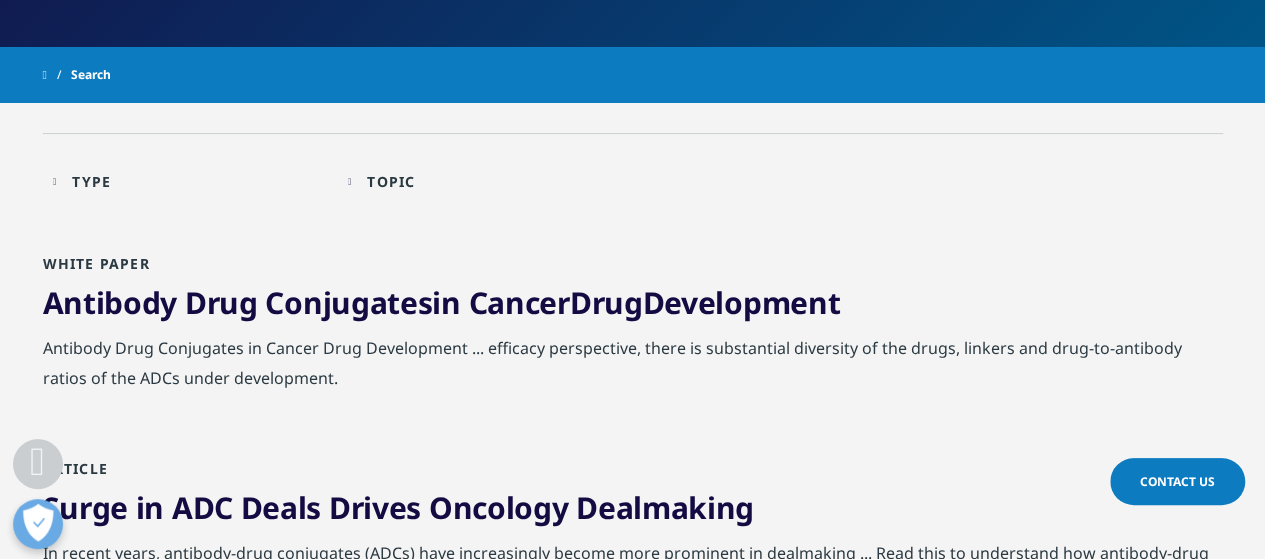 click on "Type Loading Clear Or/And Operator" at bounding box center (190, 181) 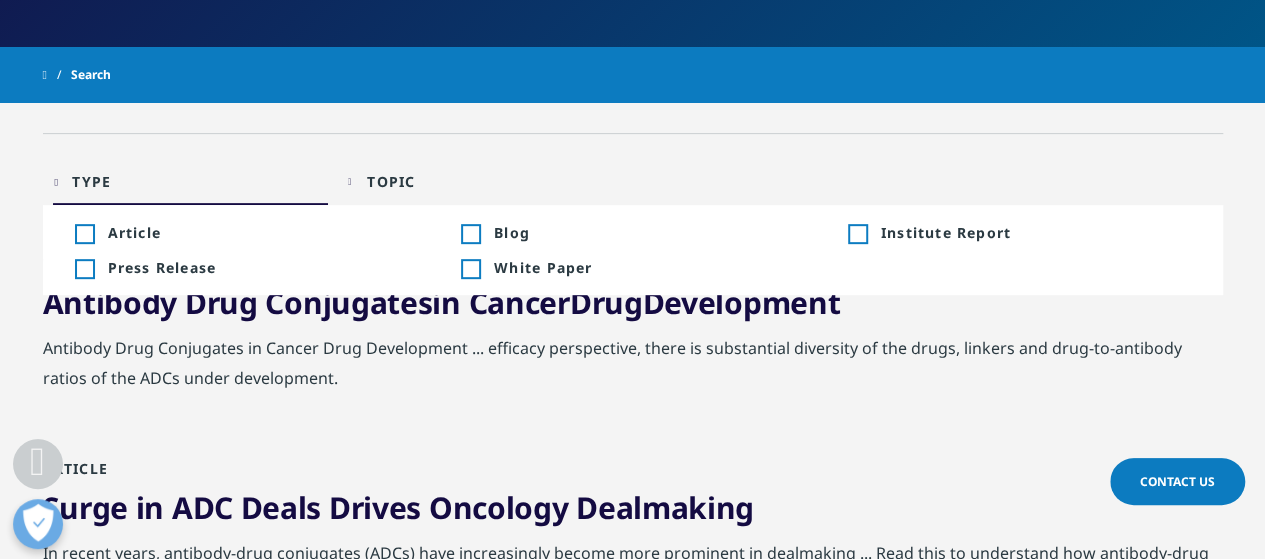 click on "Toggle" at bounding box center [470, 234] 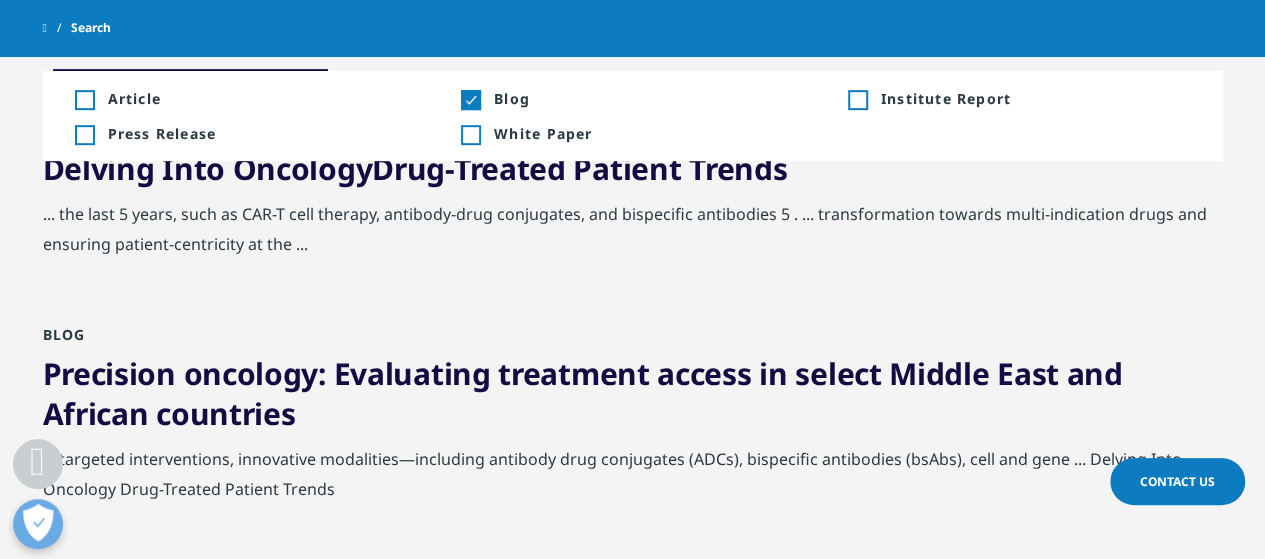scroll, scrollTop: 560, scrollLeft: 0, axis: vertical 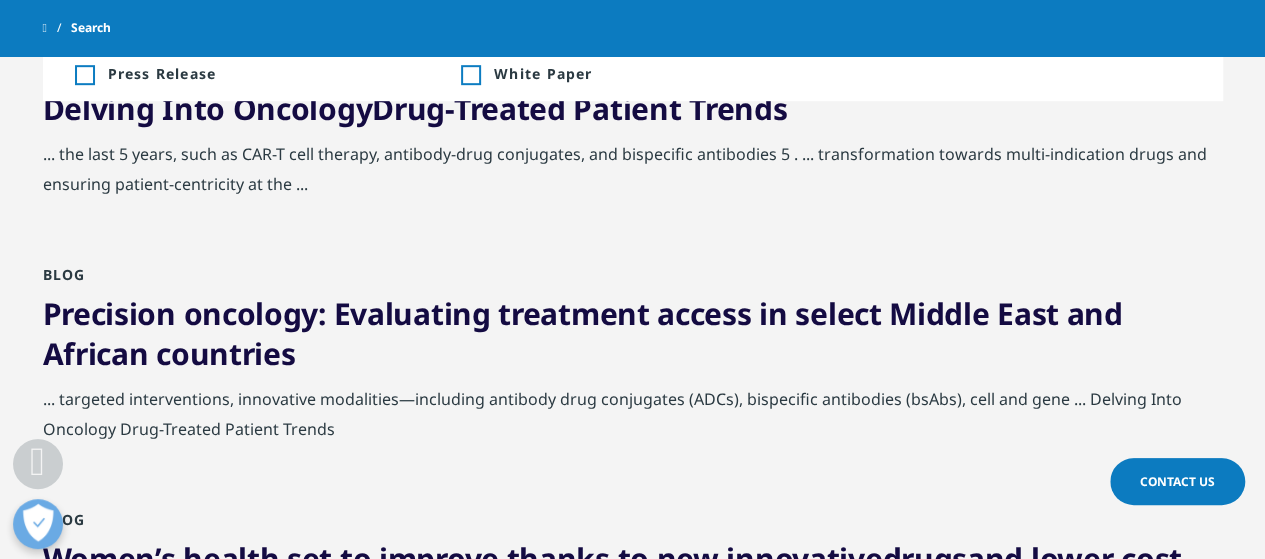 click on "Drug" at bounding box center (408, 108) 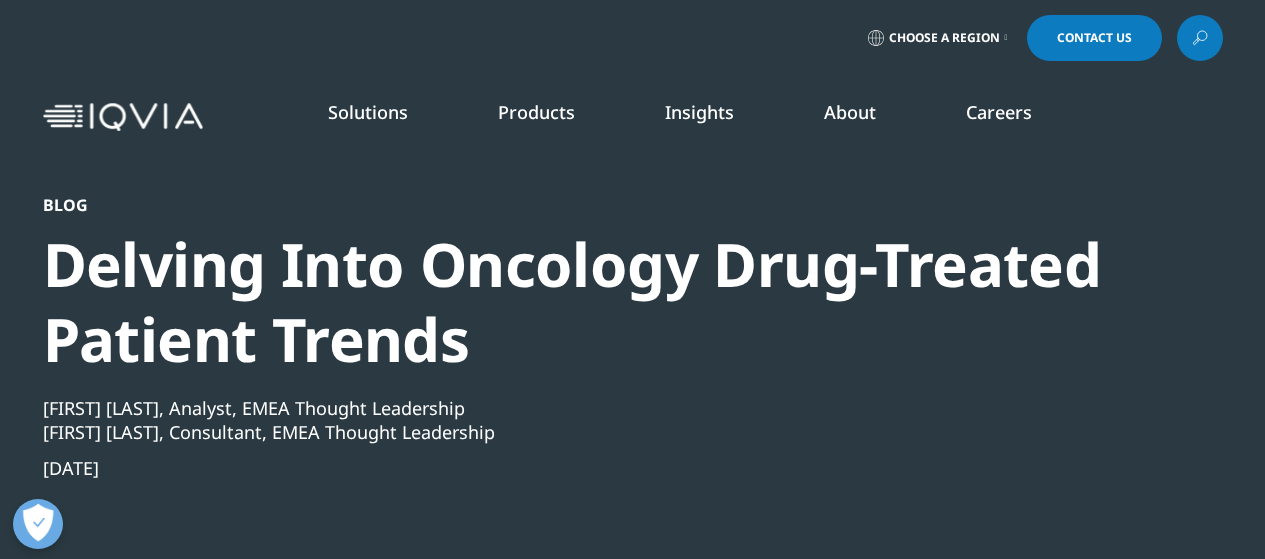 scroll, scrollTop: 0, scrollLeft: 0, axis: both 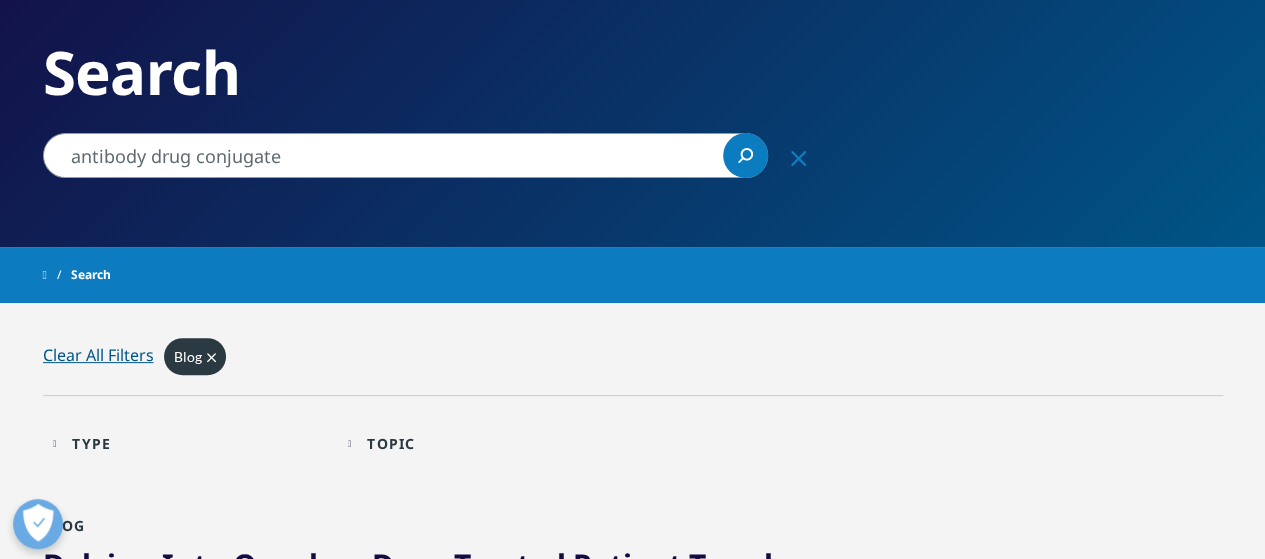 click on "Clear" 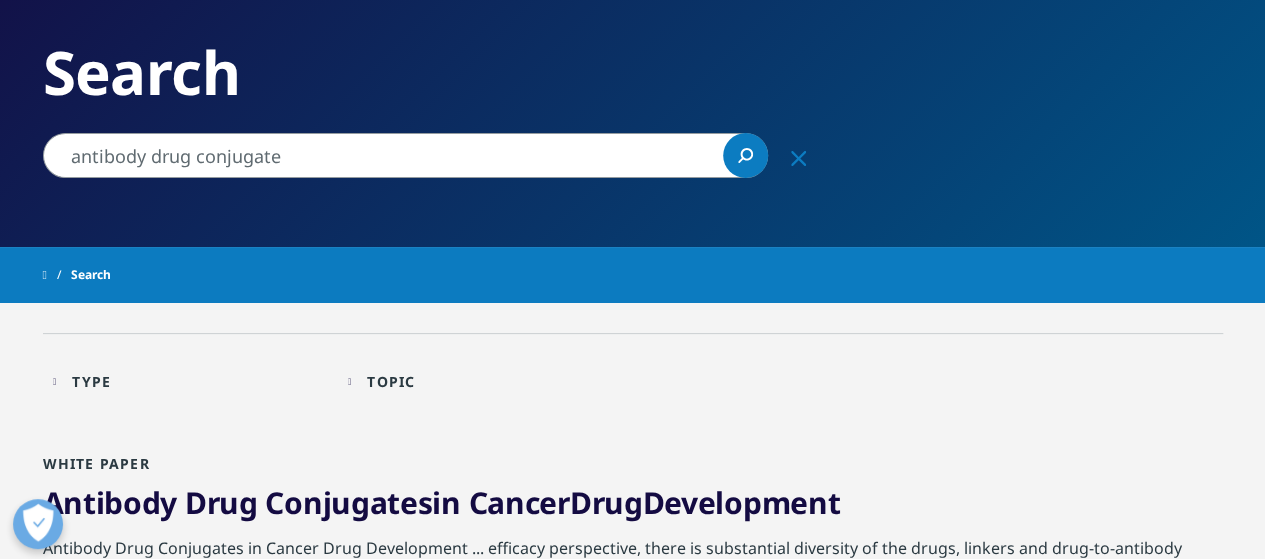 click on "Type Loading Clear Or/And Operator" at bounding box center [190, 381] 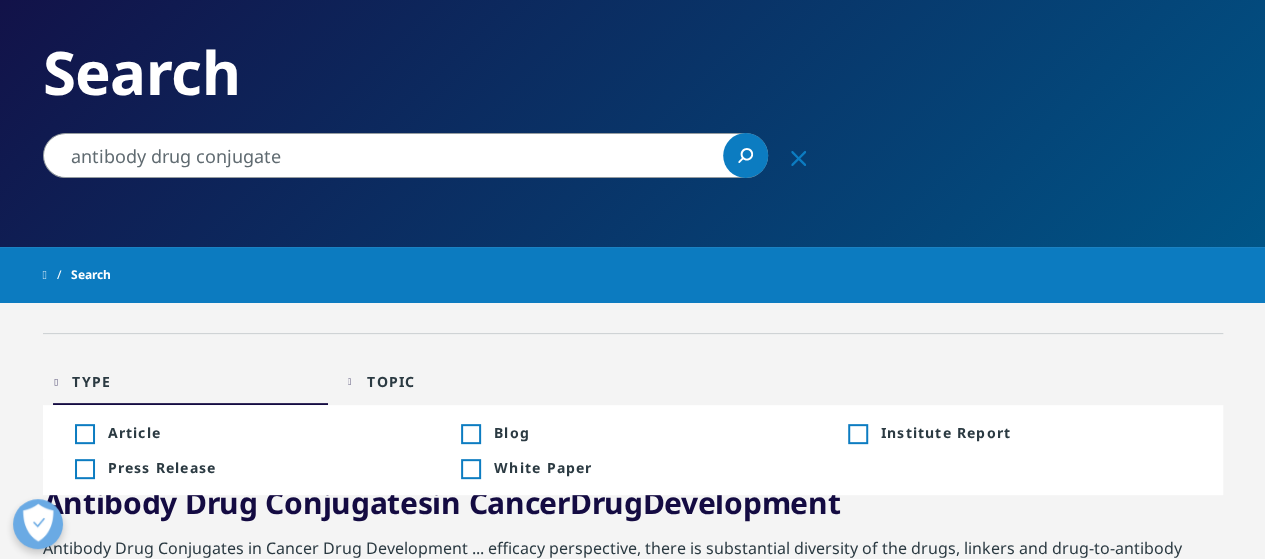 click on "Toggle" at bounding box center [857, 434] 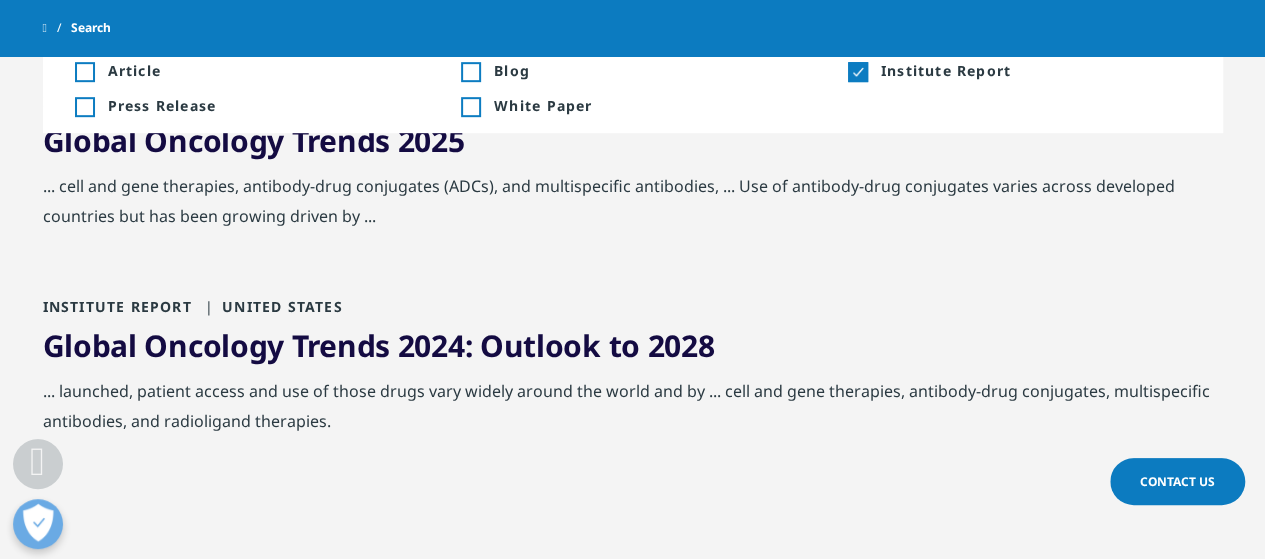scroll, scrollTop: 560, scrollLeft: 0, axis: vertical 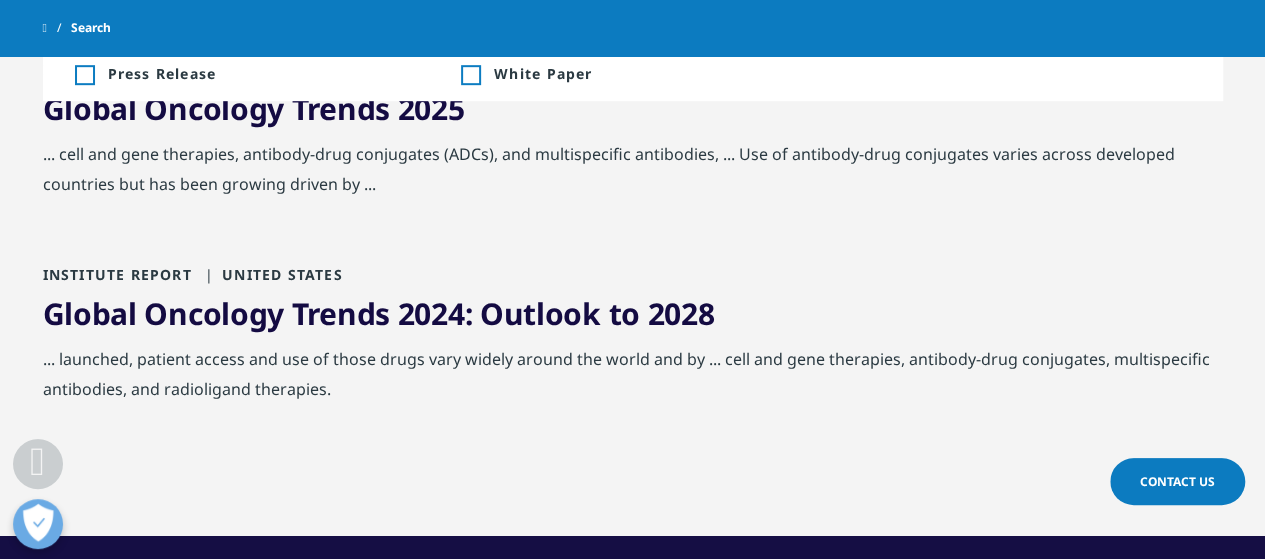 click on "Global Oncology Trends 2024: Outlook to 2028" at bounding box center [379, 313] 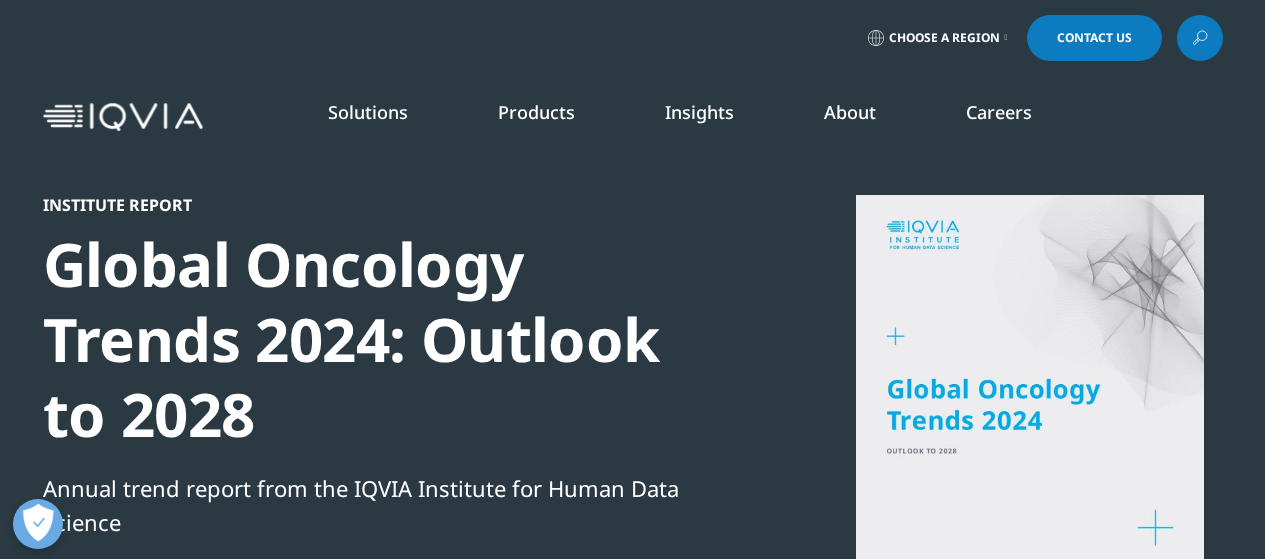 scroll, scrollTop: 300, scrollLeft: 0, axis: vertical 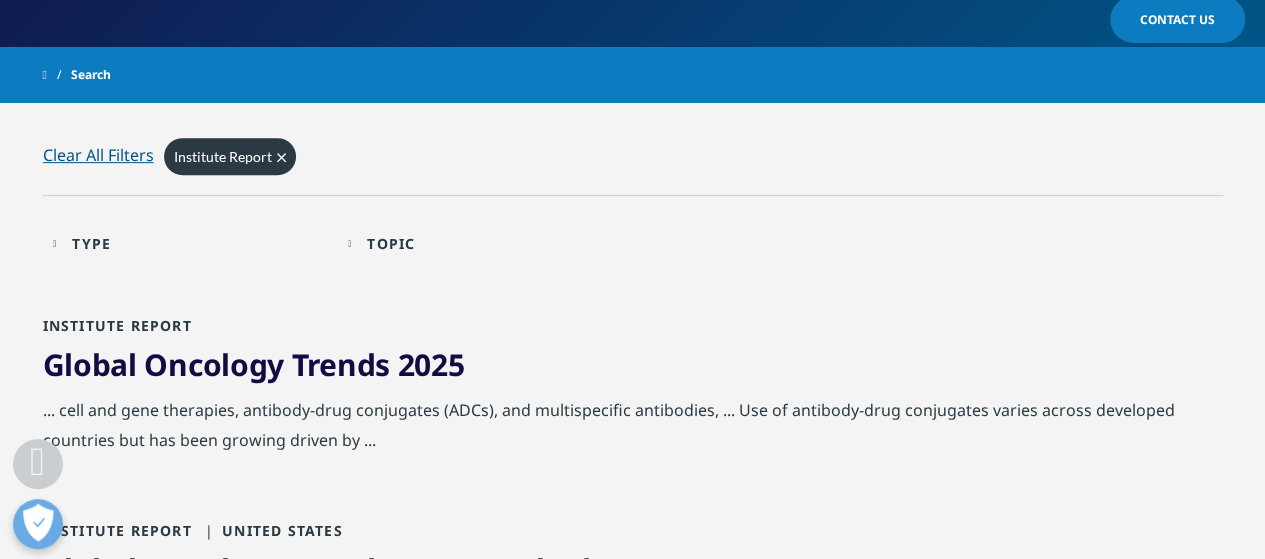 click on "Clear" 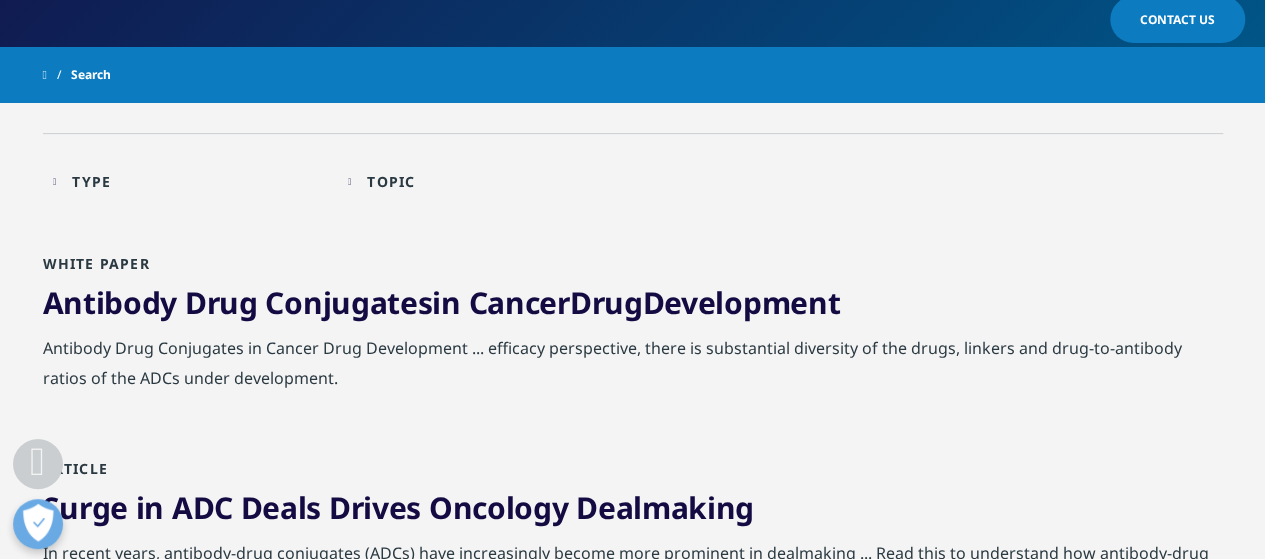 click on "Type Loading Clear Or/And Operator" at bounding box center (190, 181) 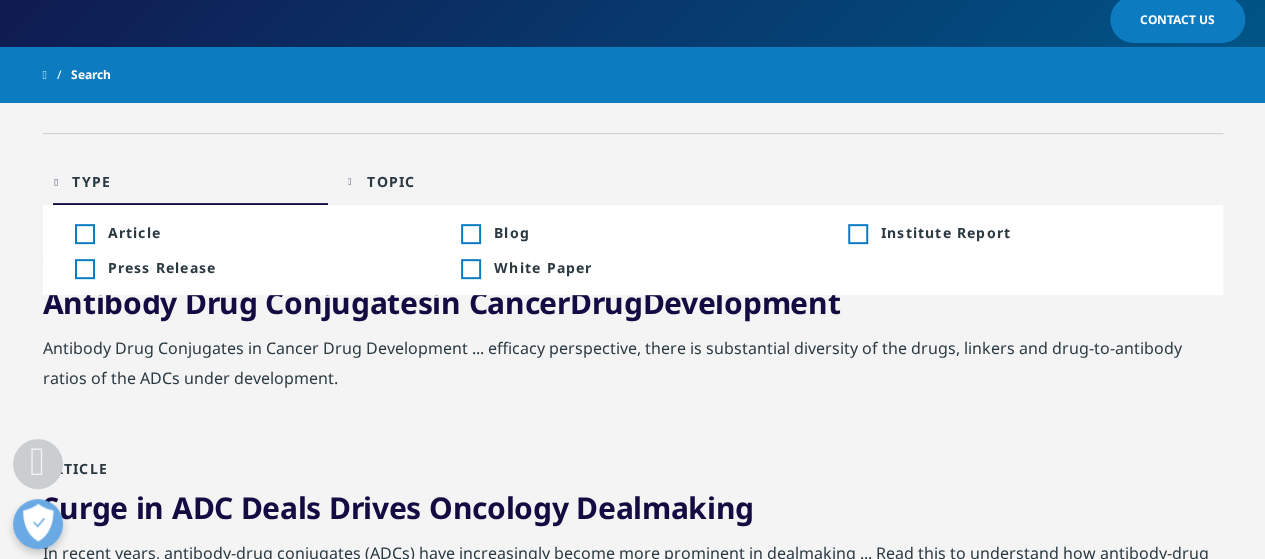 click on "Toggle" at bounding box center (84, 269) 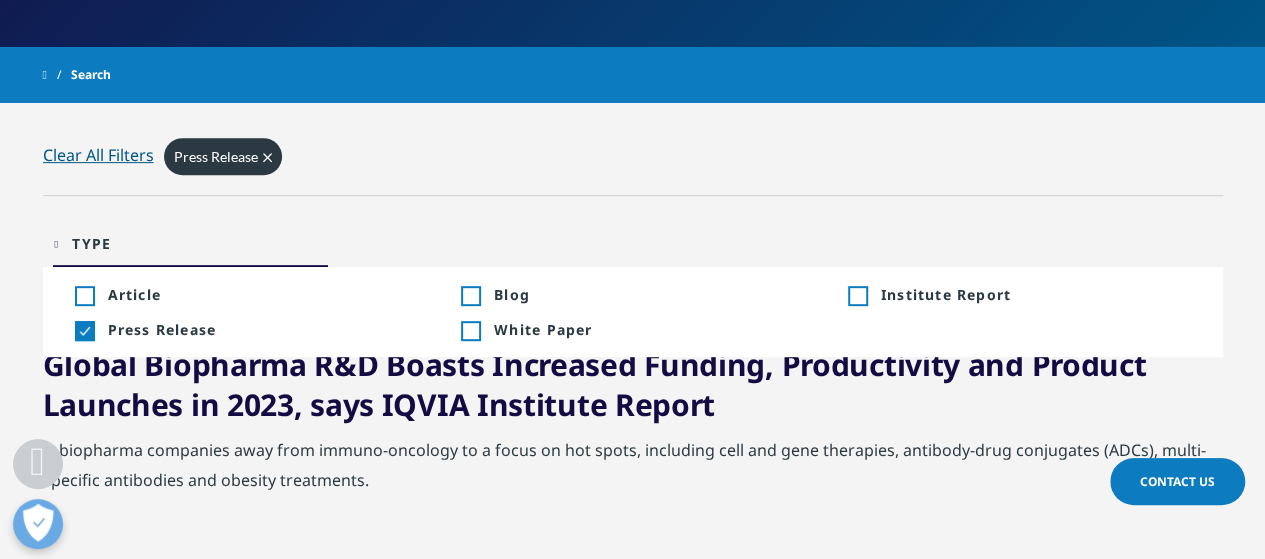 scroll, scrollTop: 460, scrollLeft: 0, axis: vertical 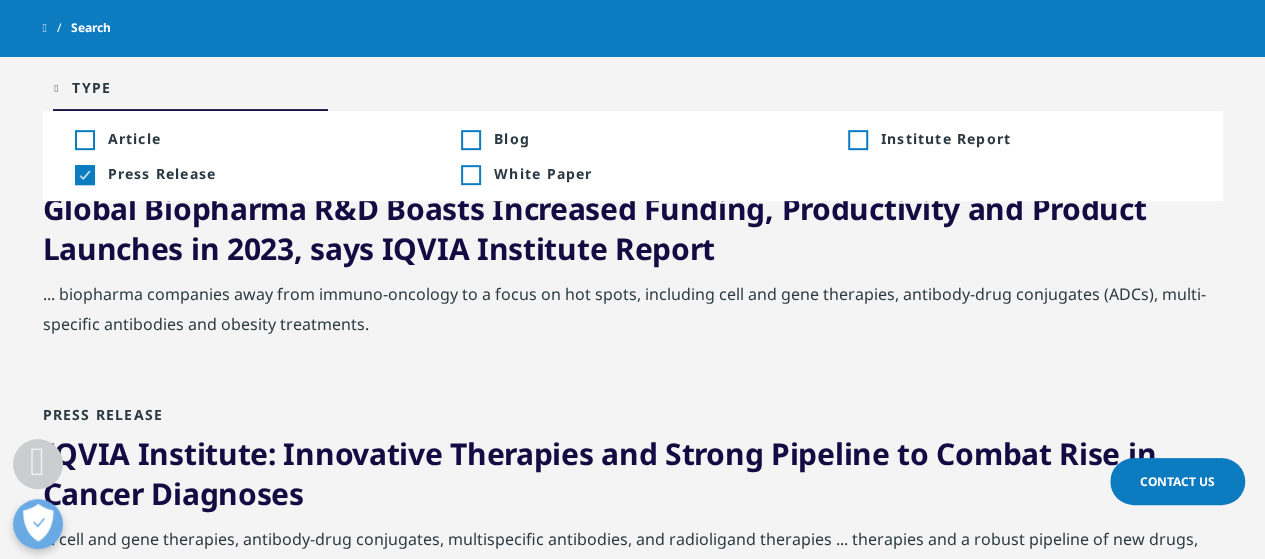 click on "Global Biopharma R&D Boasts Increased Funding, Productivity and Product Launches in 2023, says IQVIA Institute Report" at bounding box center (595, 228) 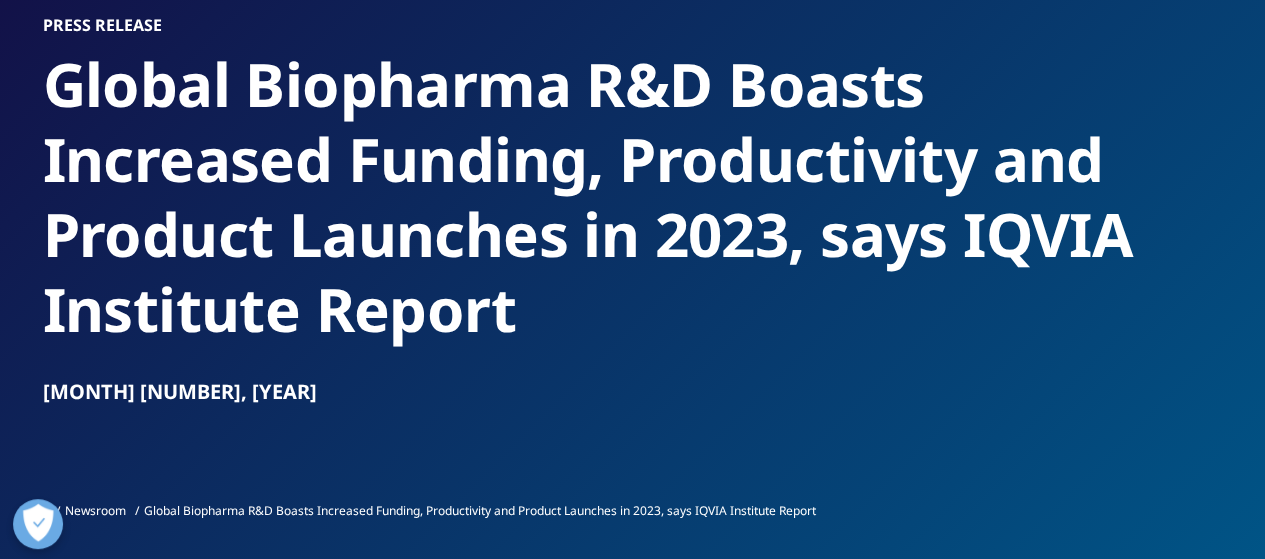 scroll, scrollTop: 0, scrollLeft: 0, axis: both 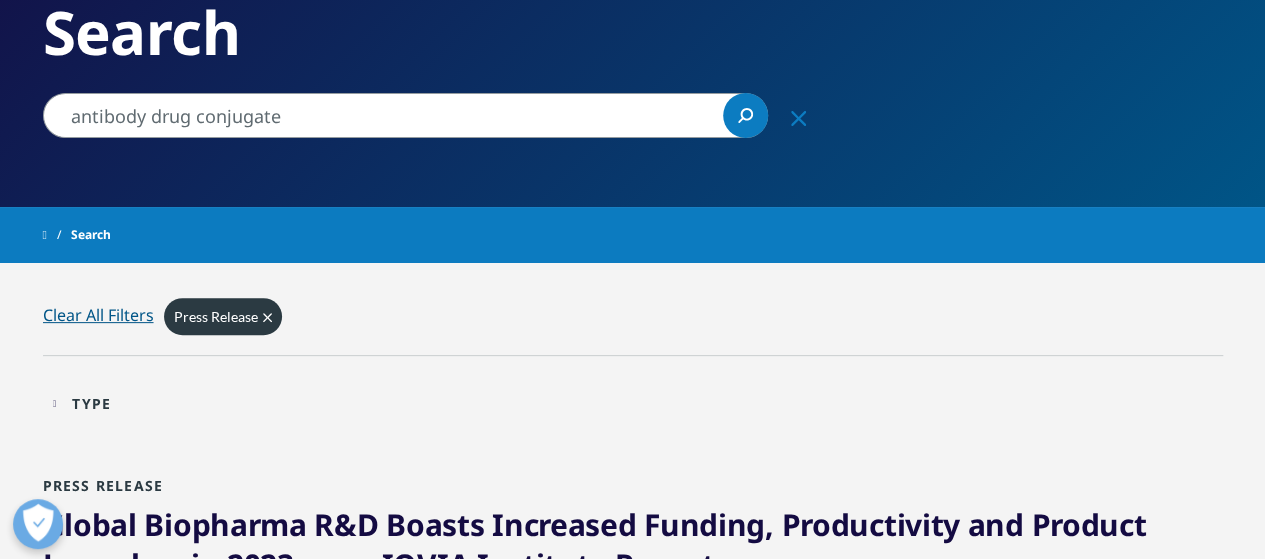 click on "Press Release Clear" at bounding box center [223, 316] 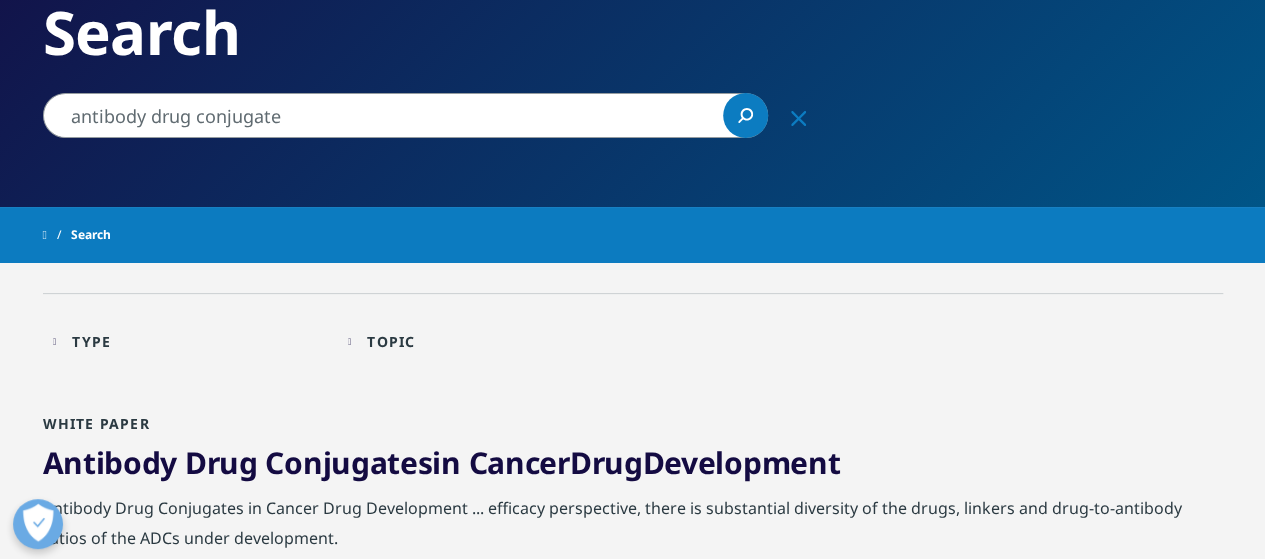 click on "Type Loading Clear Or/And Operator" at bounding box center [190, 341] 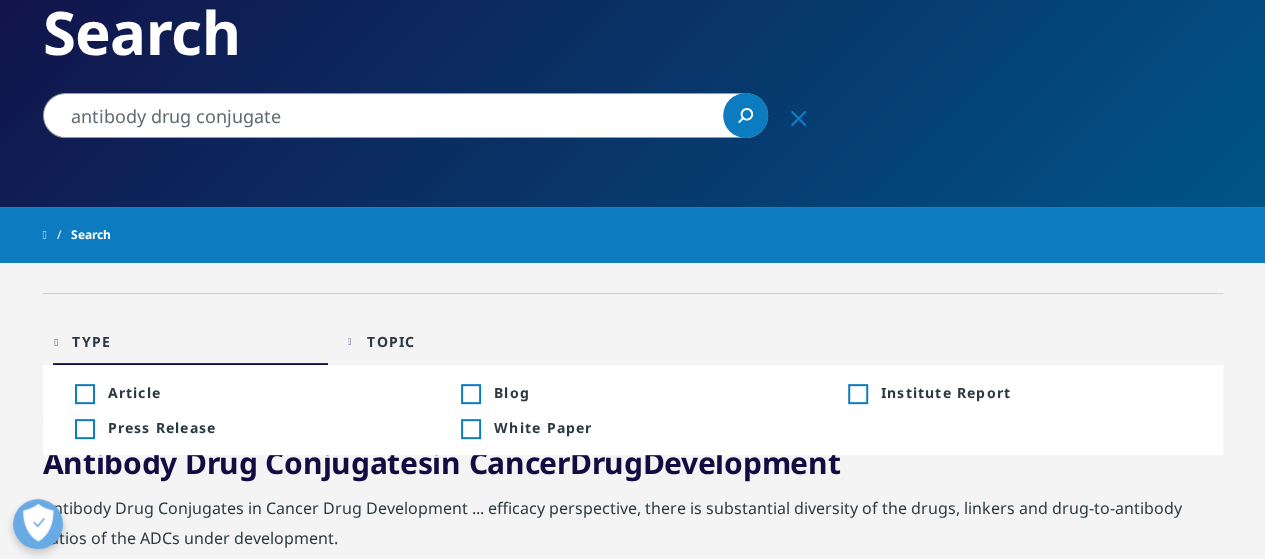 click on "Toggle" at bounding box center (470, 429) 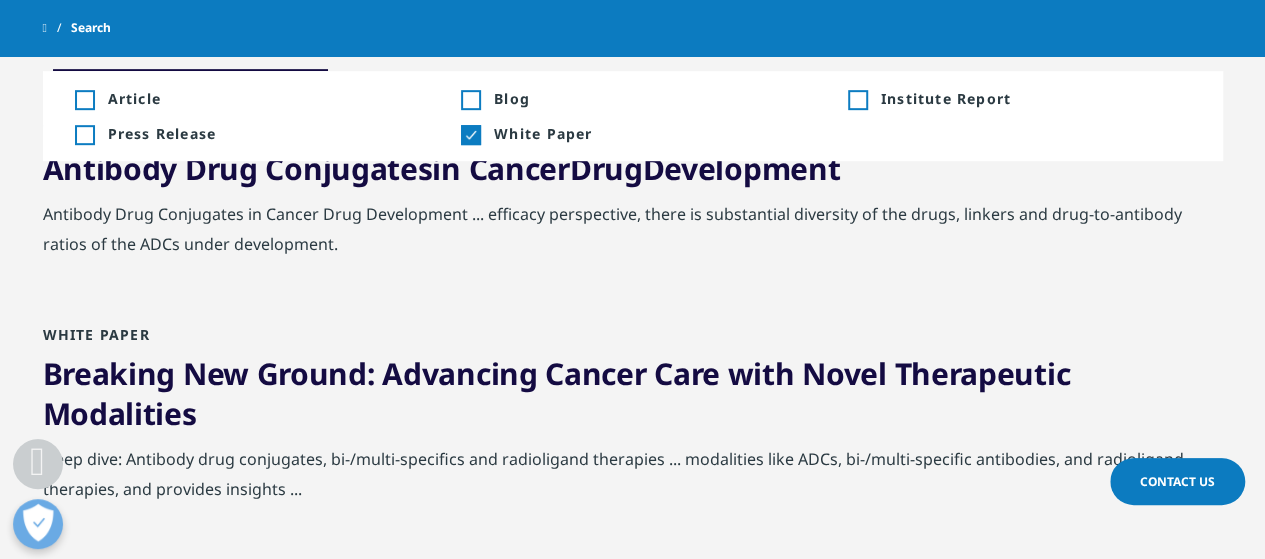 scroll, scrollTop: 400, scrollLeft: 0, axis: vertical 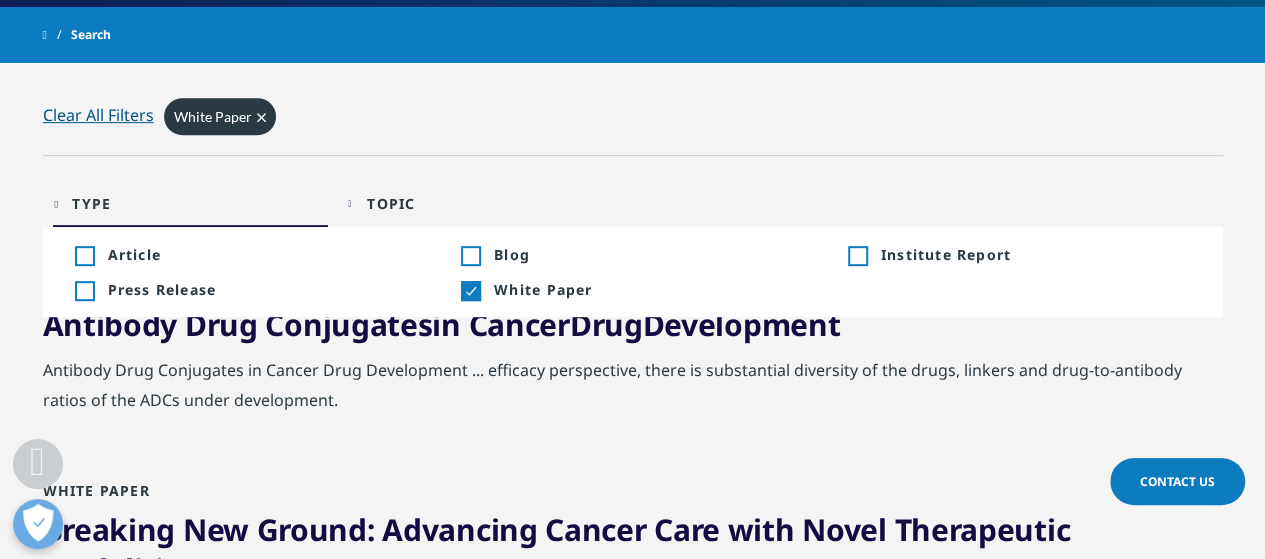 click on "Antibody   Drug   Conjugates  in Cancer  Drug  Development" at bounding box center [442, 324] 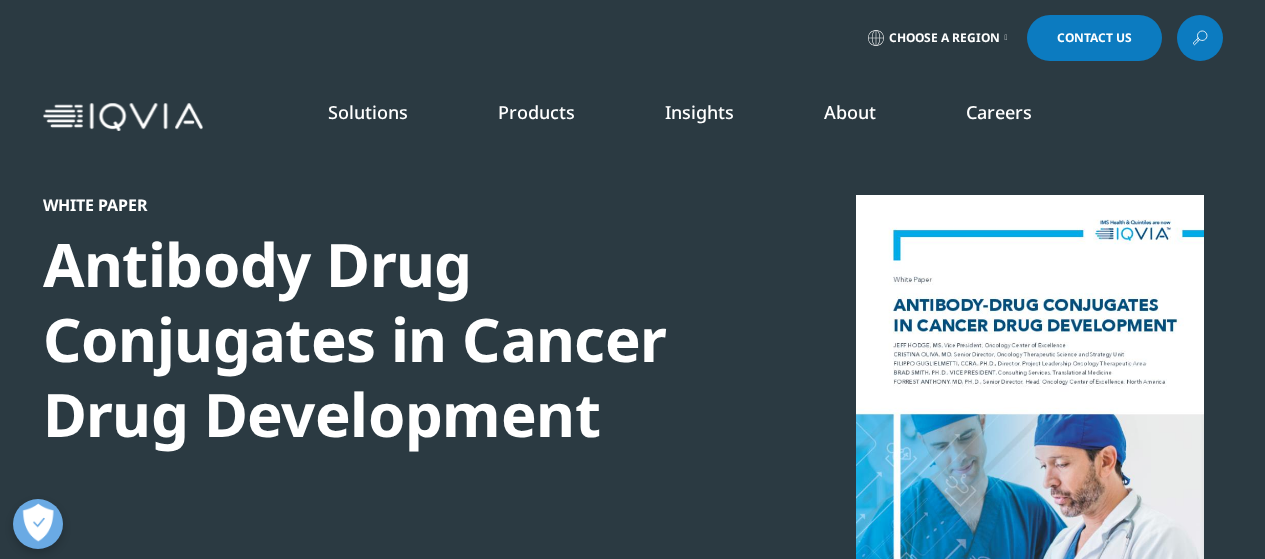 scroll, scrollTop: 55, scrollLeft: 0, axis: vertical 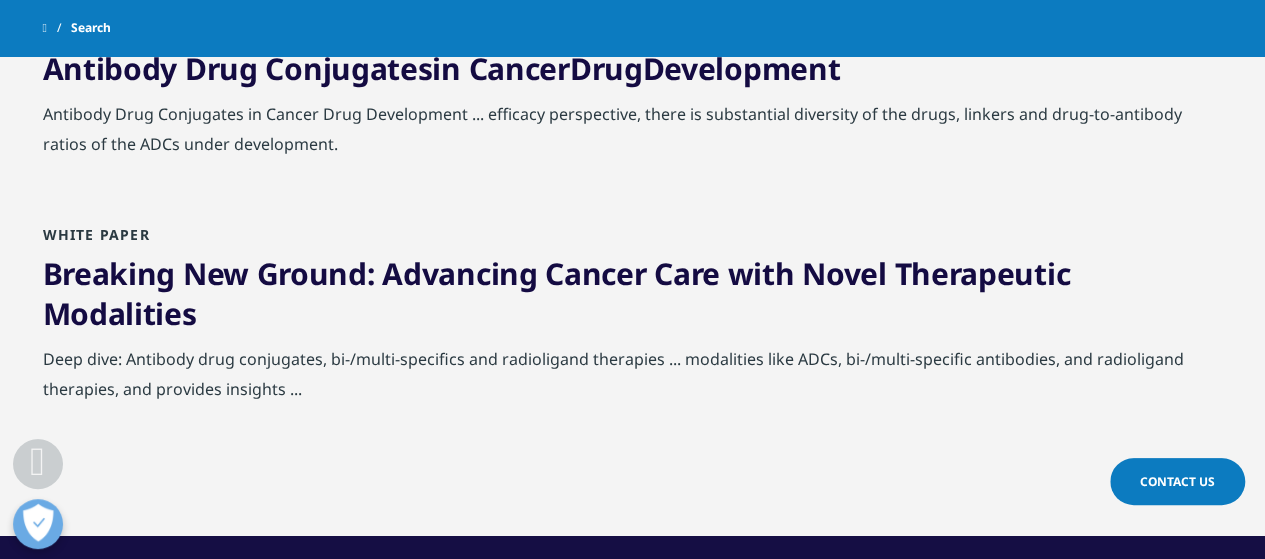 click on "Breaking New Ground: Advancing Cancer Care with Novel Therapeutic Modalities" at bounding box center [557, 293] 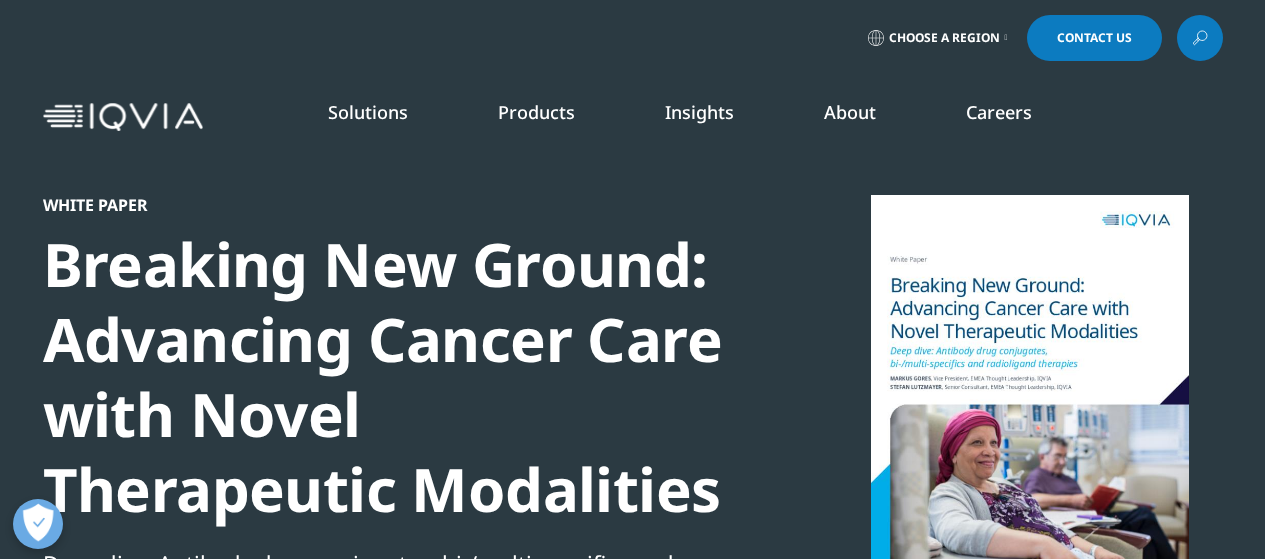 scroll, scrollTop: 0, scrollLeft: 0, axis: both 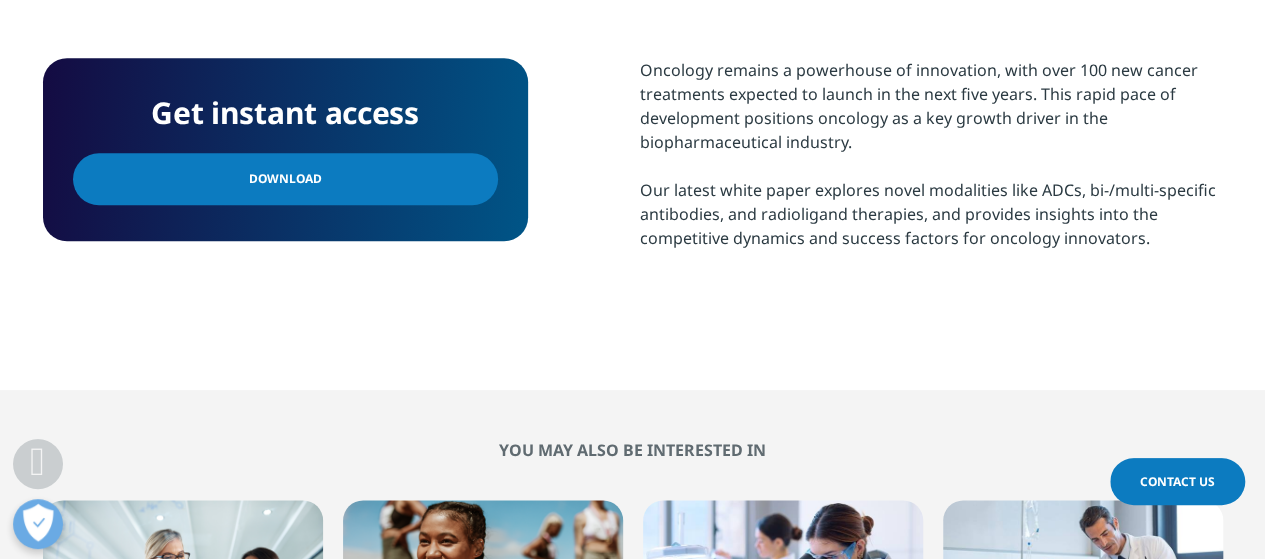 click on "Download" at bounding box center [285, 179] 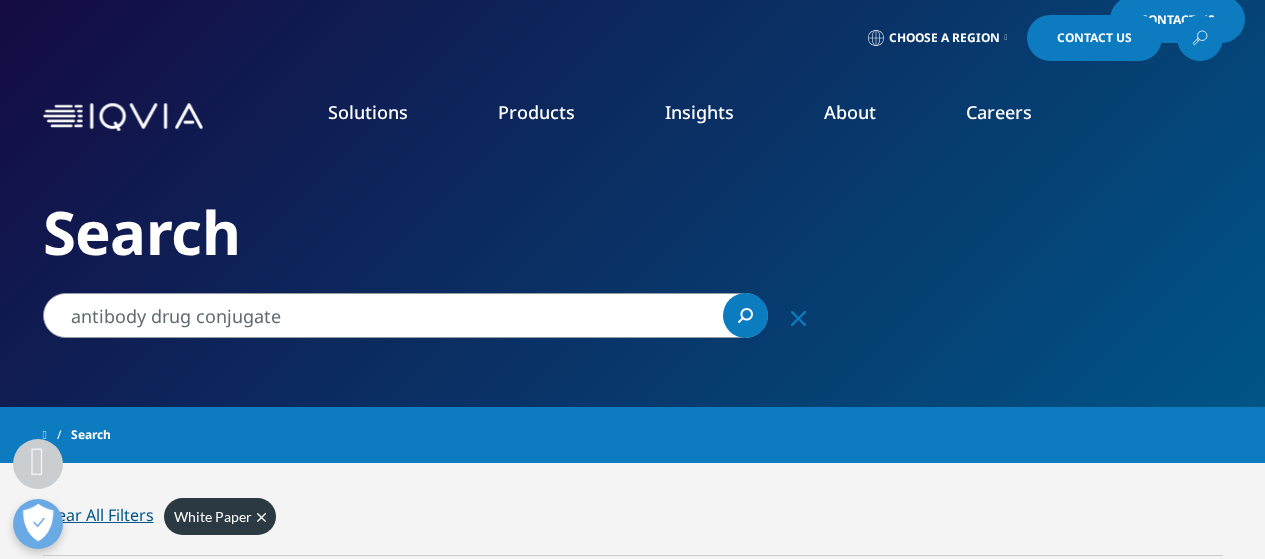 scroll, scrollTop: 360, scrollLeft: 0, axis: vertical 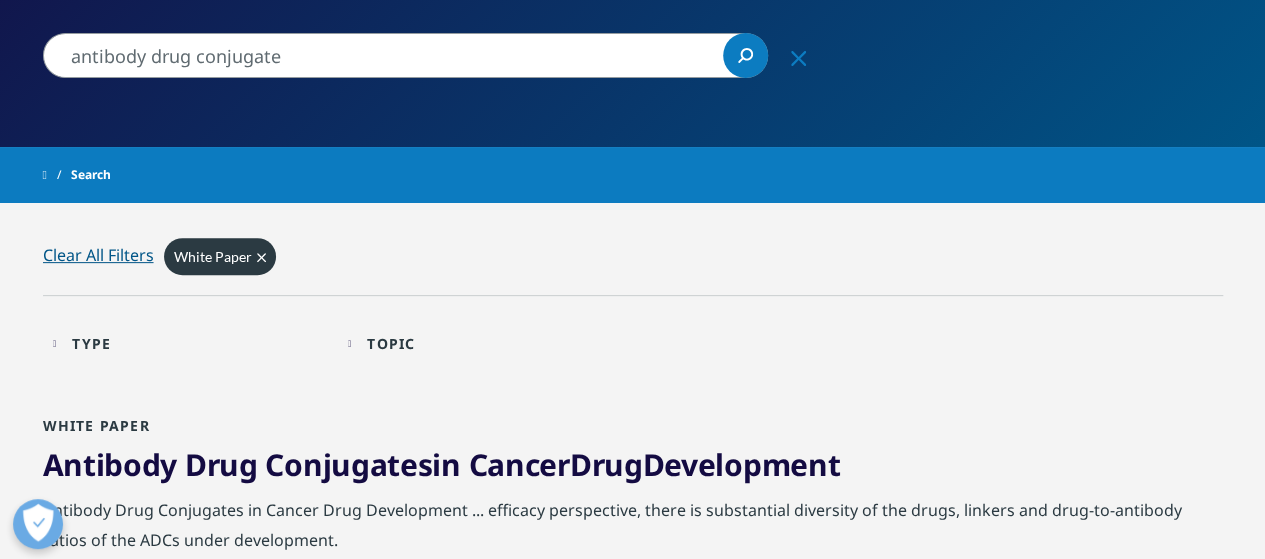 click on "White Paper Clear" at bounding box center [220, 256] 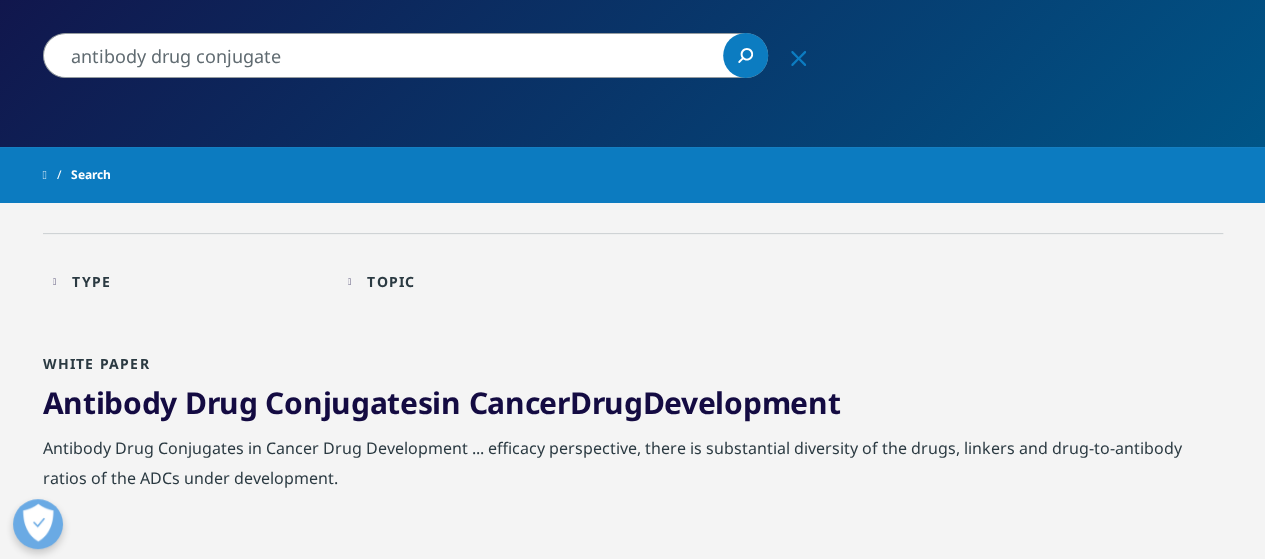 click at bounding box center [45, 175] 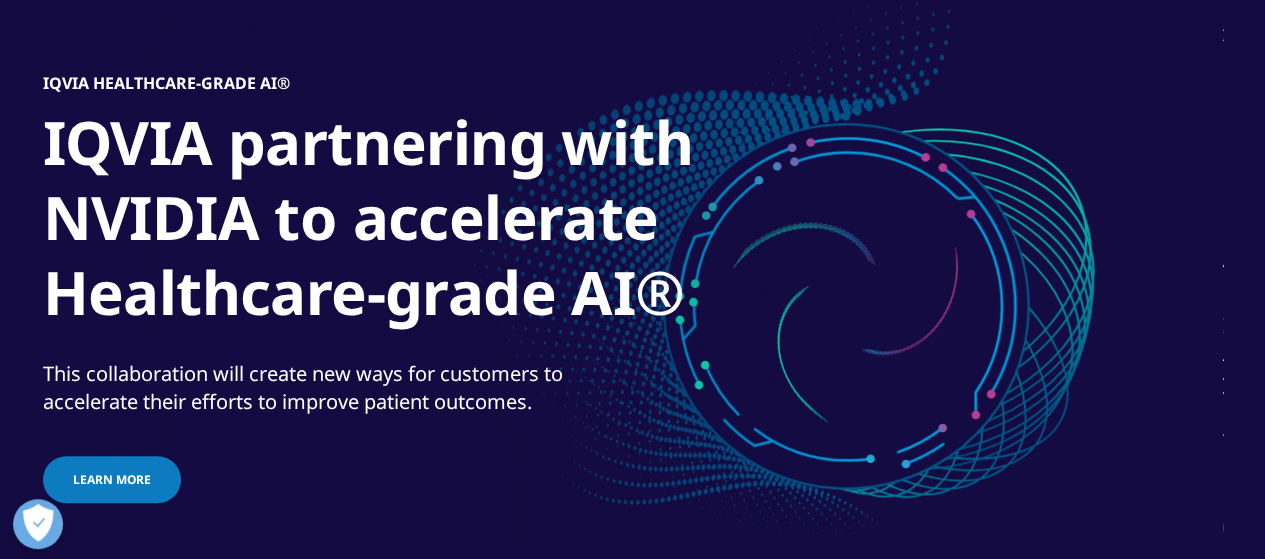 scroll, scrollTop: 200, scrollLeft: 0, axis: vertical 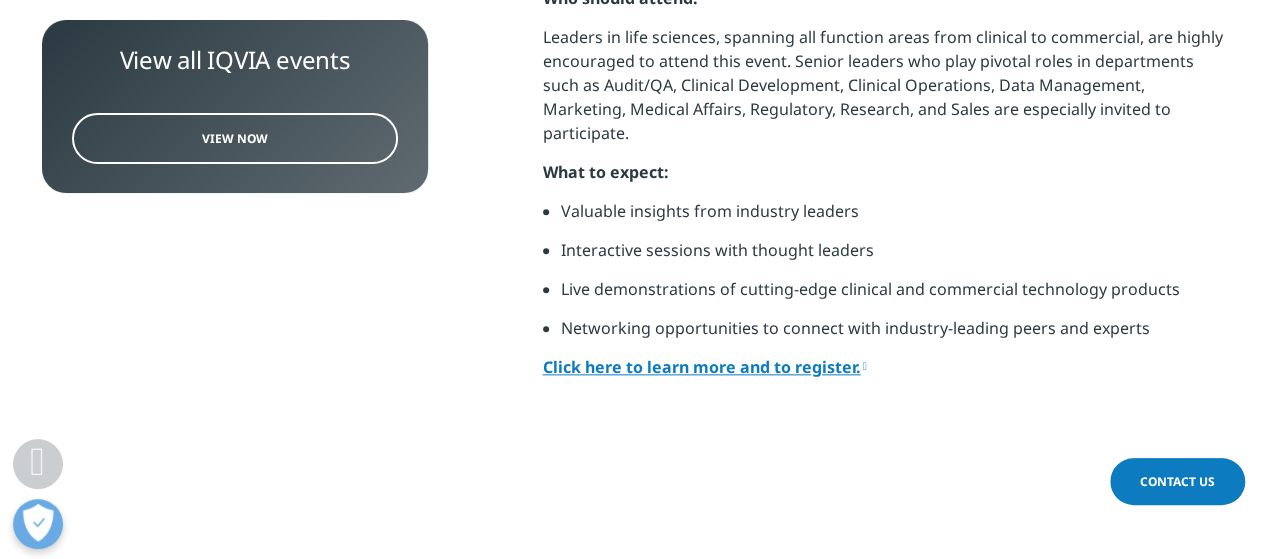 click on "Click here to learn more and to register." at bounding box center (705, 367) 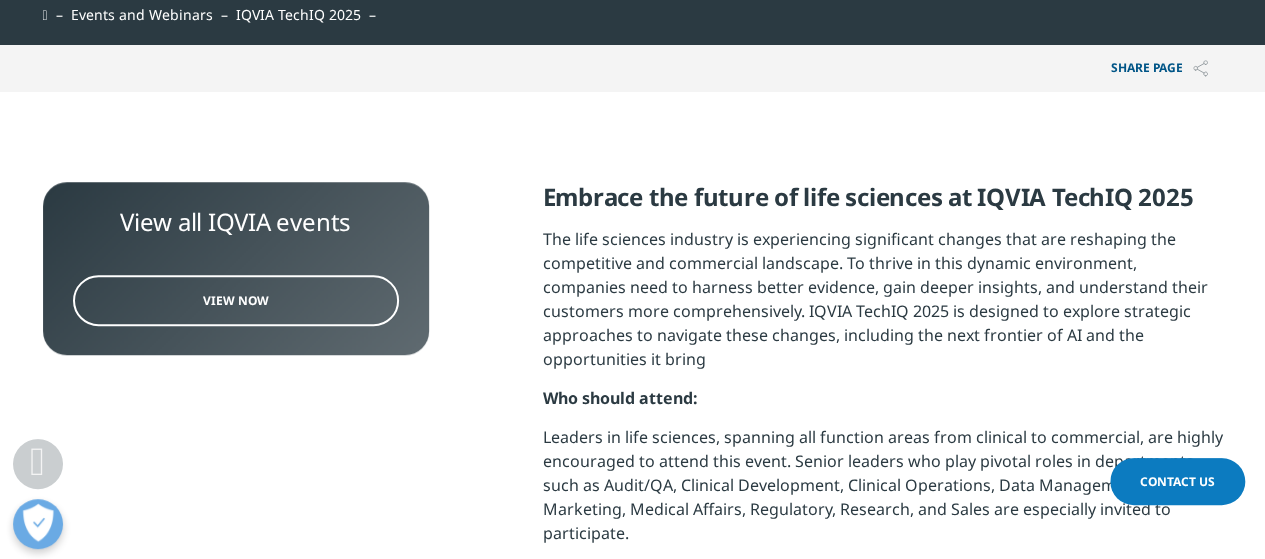 scroll, scrollTop: 400, scrollLeft: 0, axis: vertical 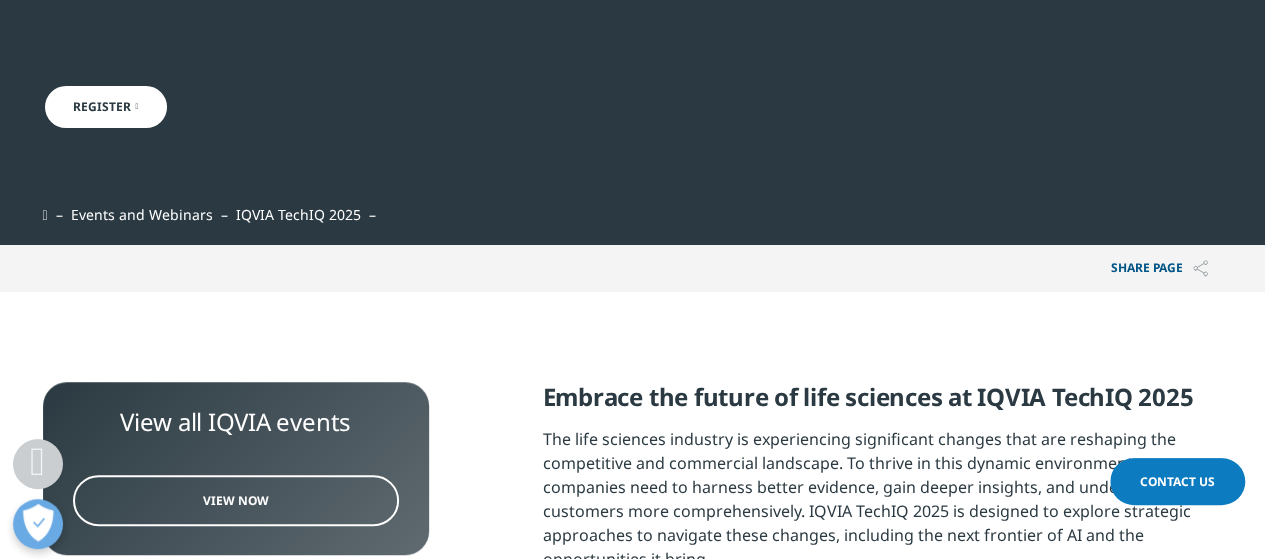 click at bounding box center [45, 215] 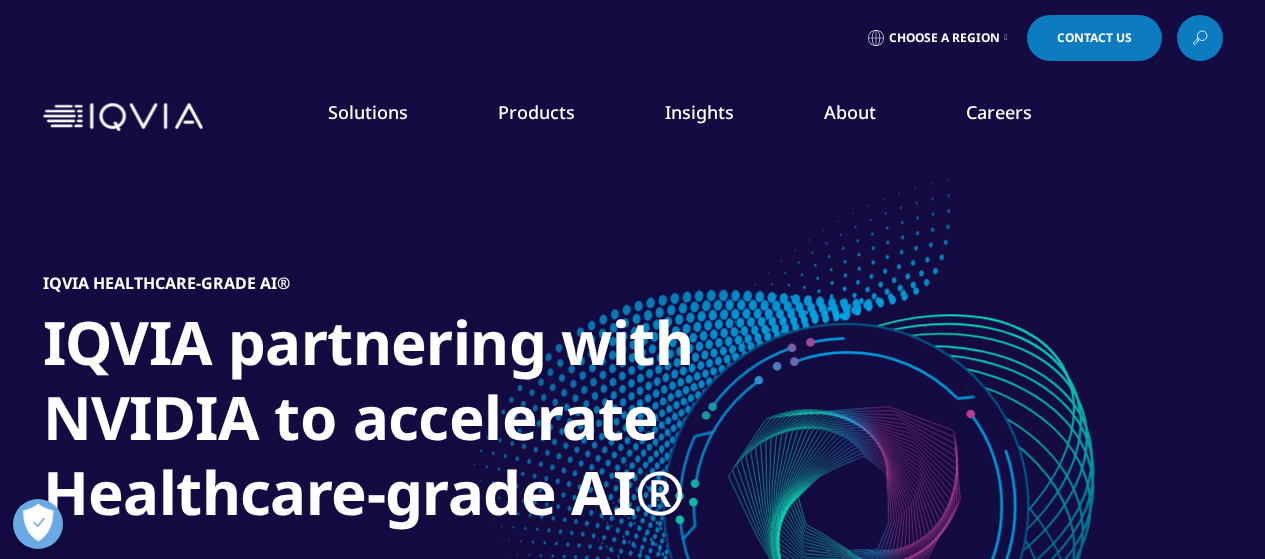 scroll, scrollTop: 100, scrollLeft: 0, axis: vertical 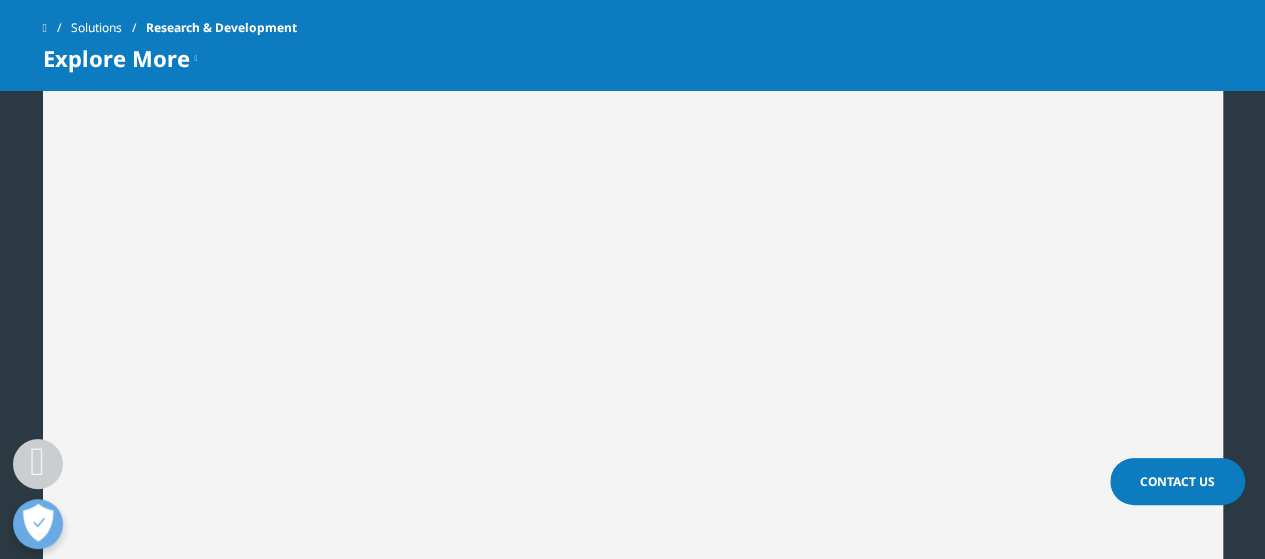 click at bounding box center (45, 28) 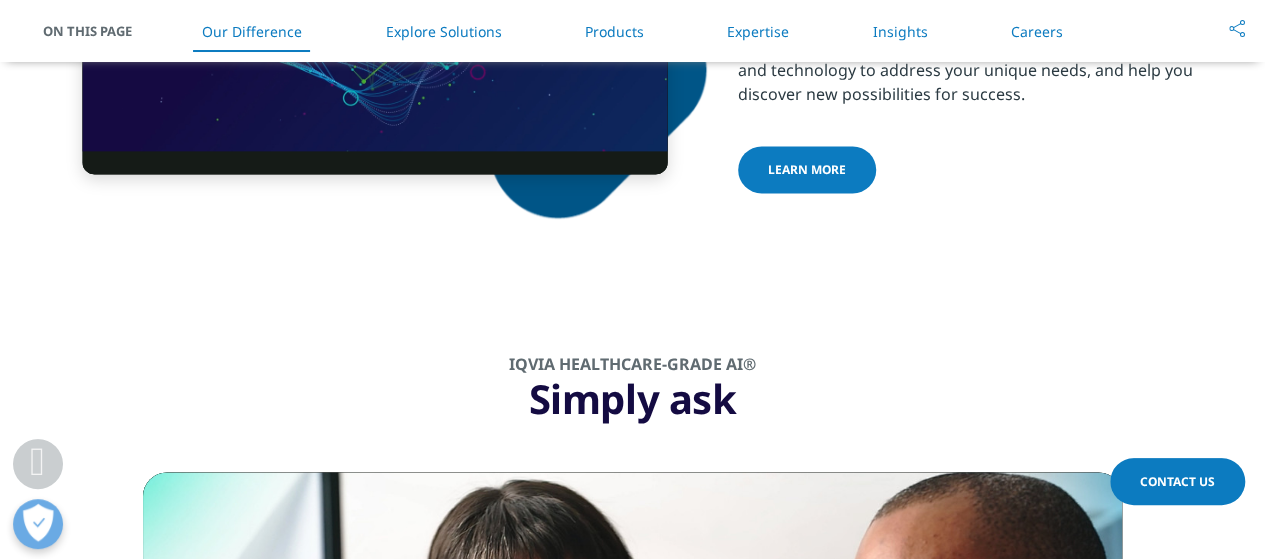 scroll, scrollTop: 1400, scrollLeft: 0, axis: vertical 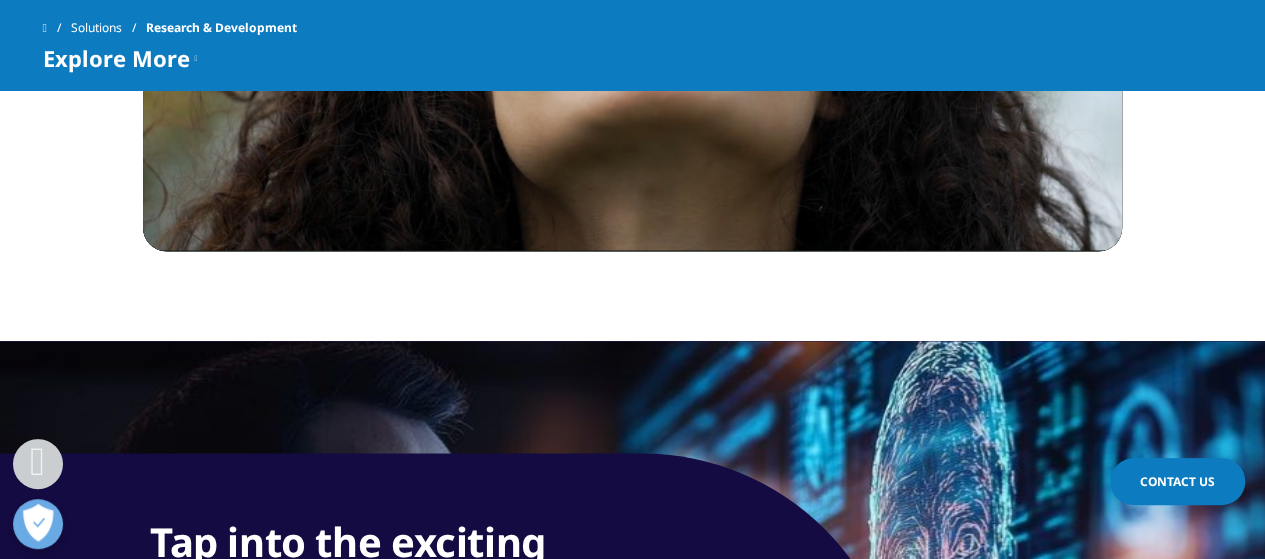 click at bounding box center [45, 28] 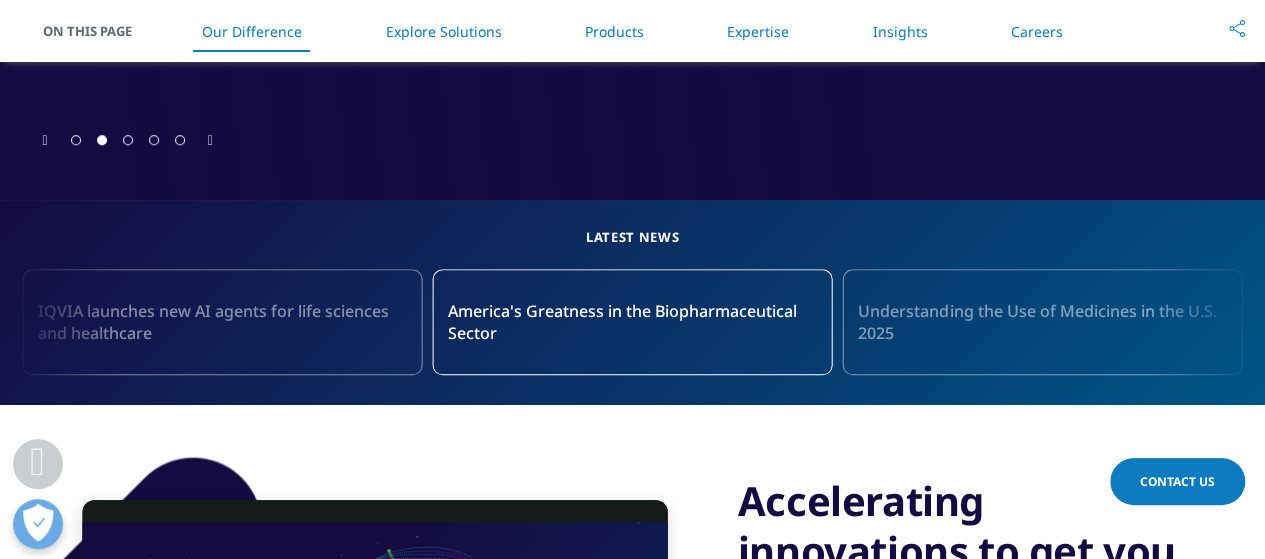 scroll, scrollTop: 1000, scrollLeft: 0, axis: vertical 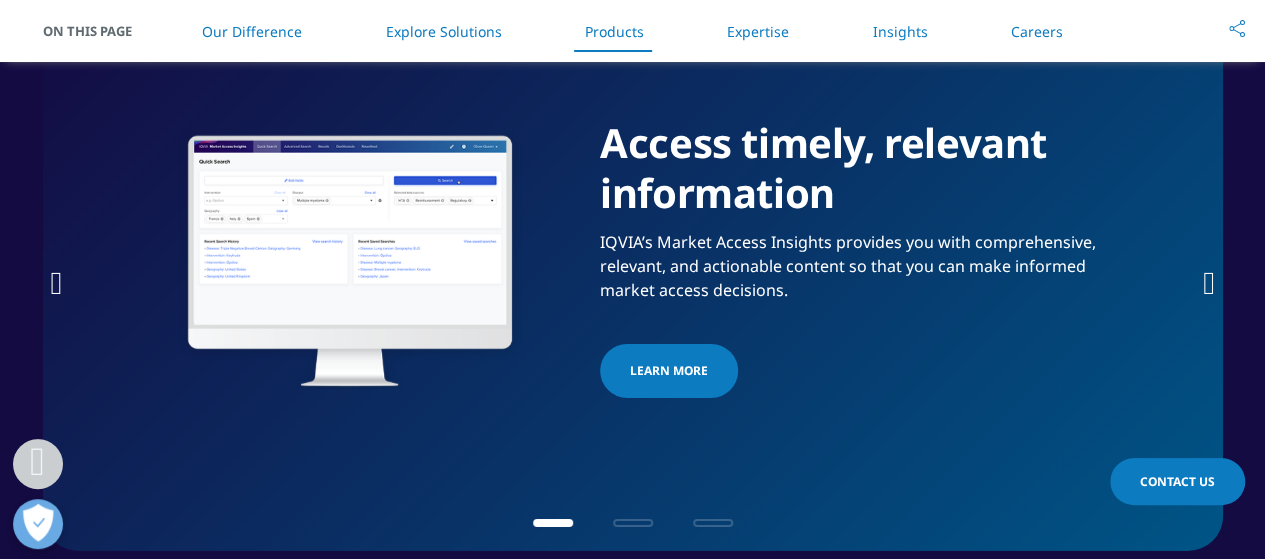 click at bounding box center [633, 523] 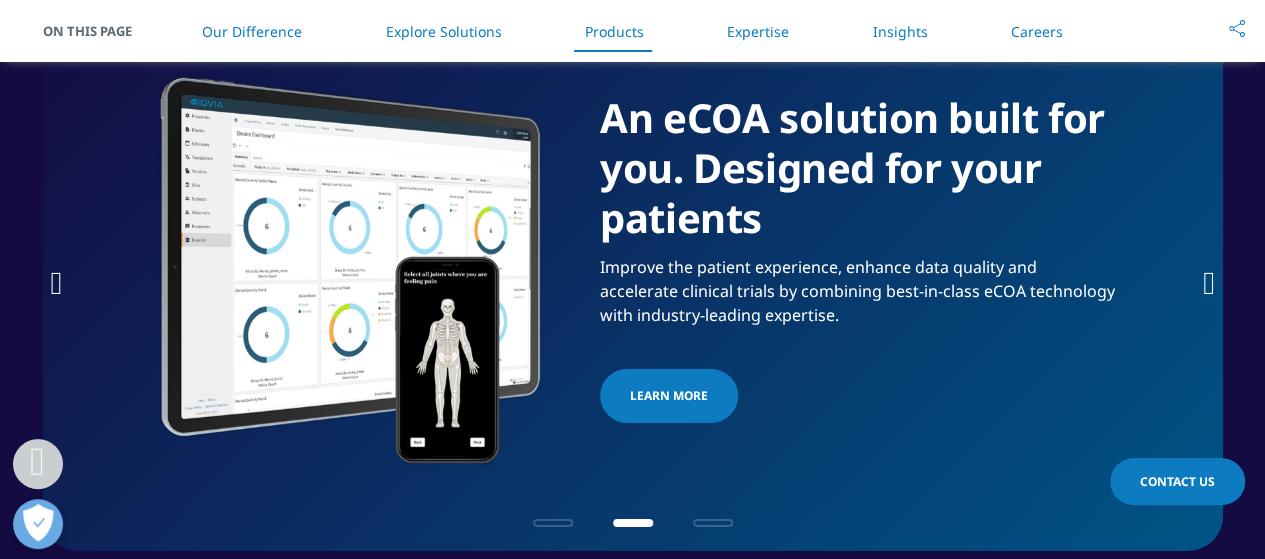 click at bounding box center [713, 523] 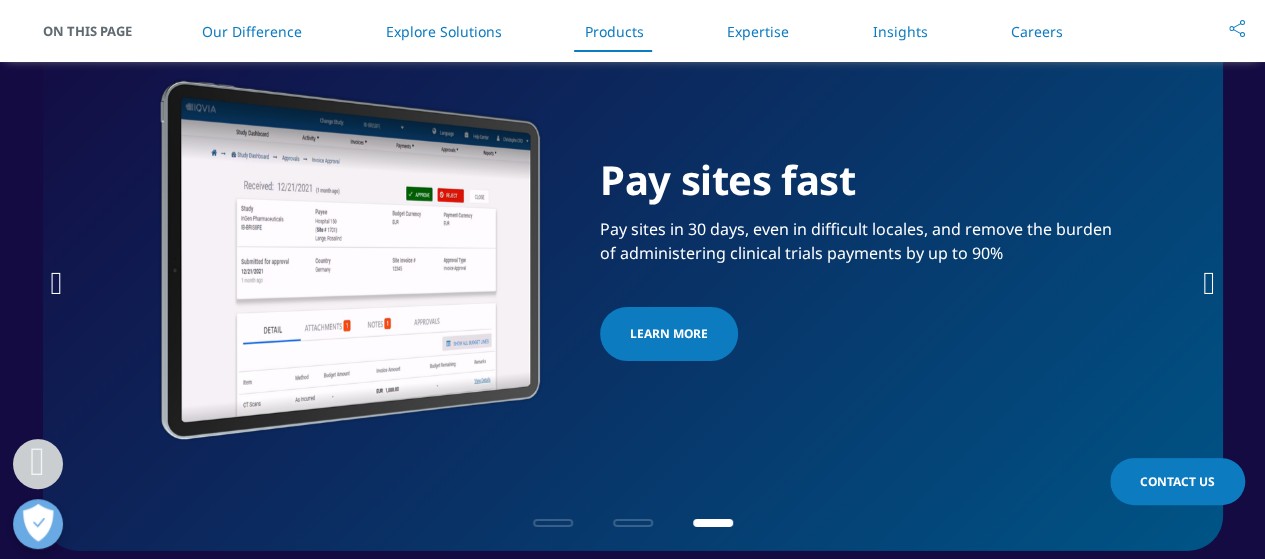 click at bounding box center (553, 523) 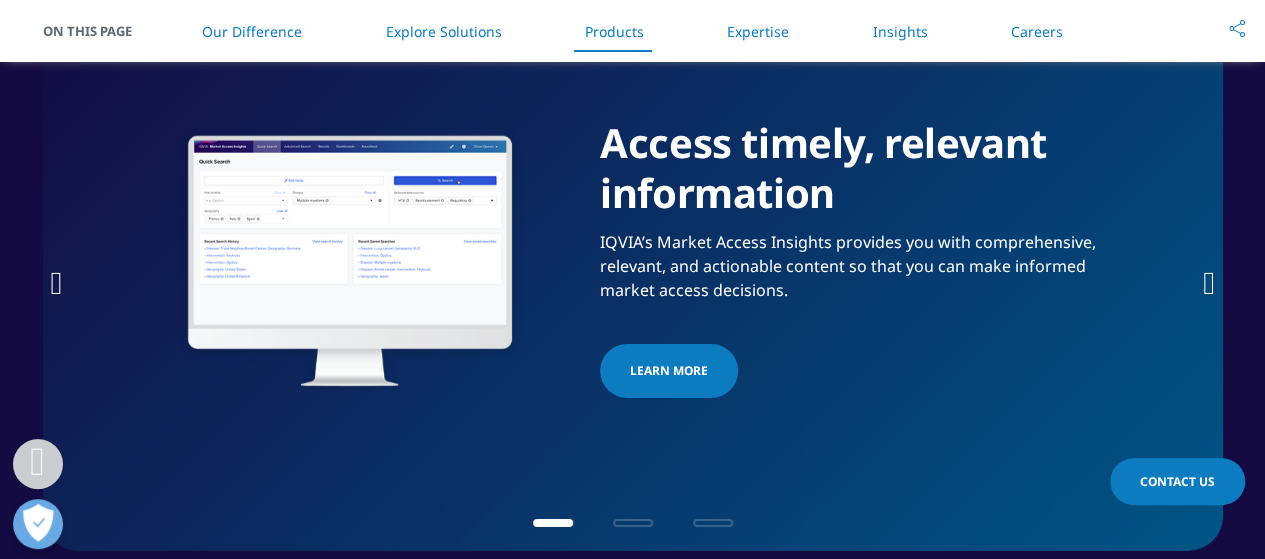 click on "Learn More" at bounding box center (669, 371) 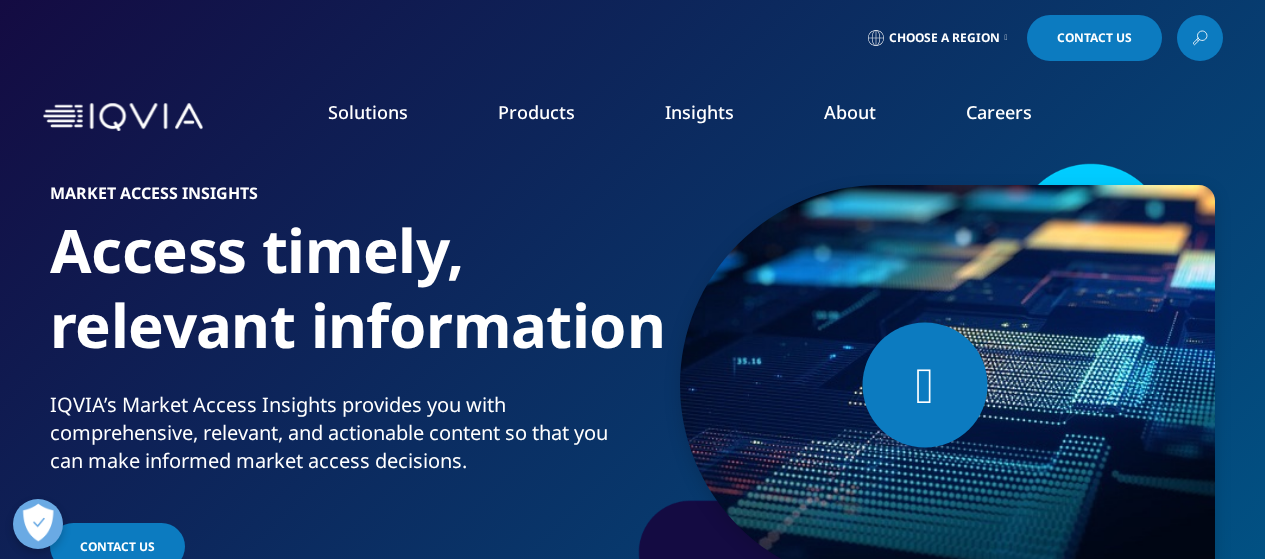 scroll, scrollTop: 200, scrollLeft: 0, axis: vertical 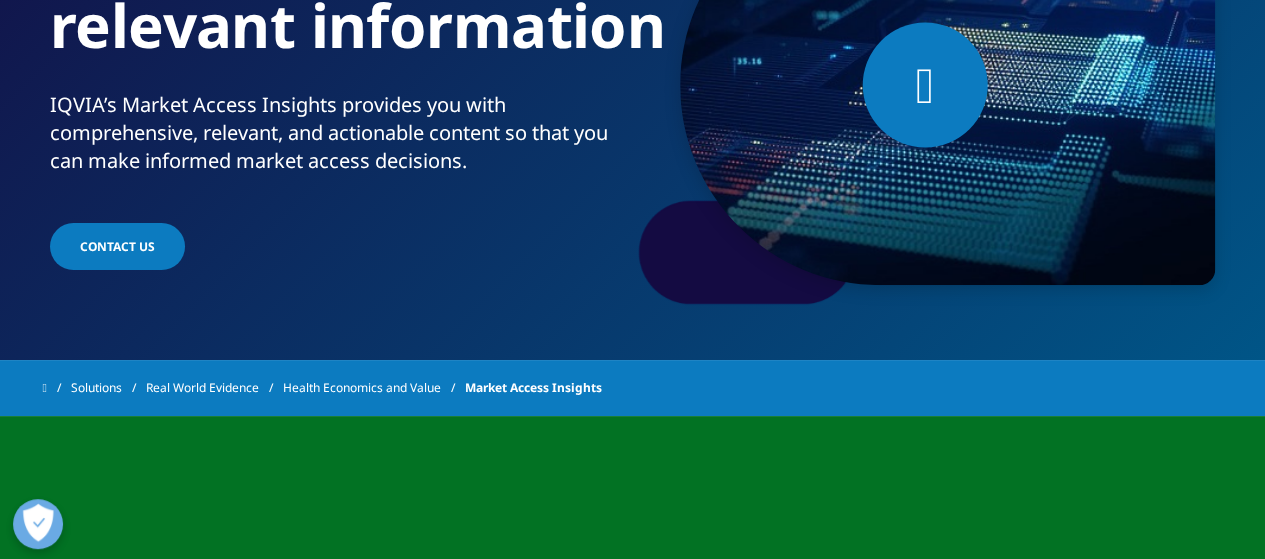click on "CONTACT US" at bounding box center (117, 246) 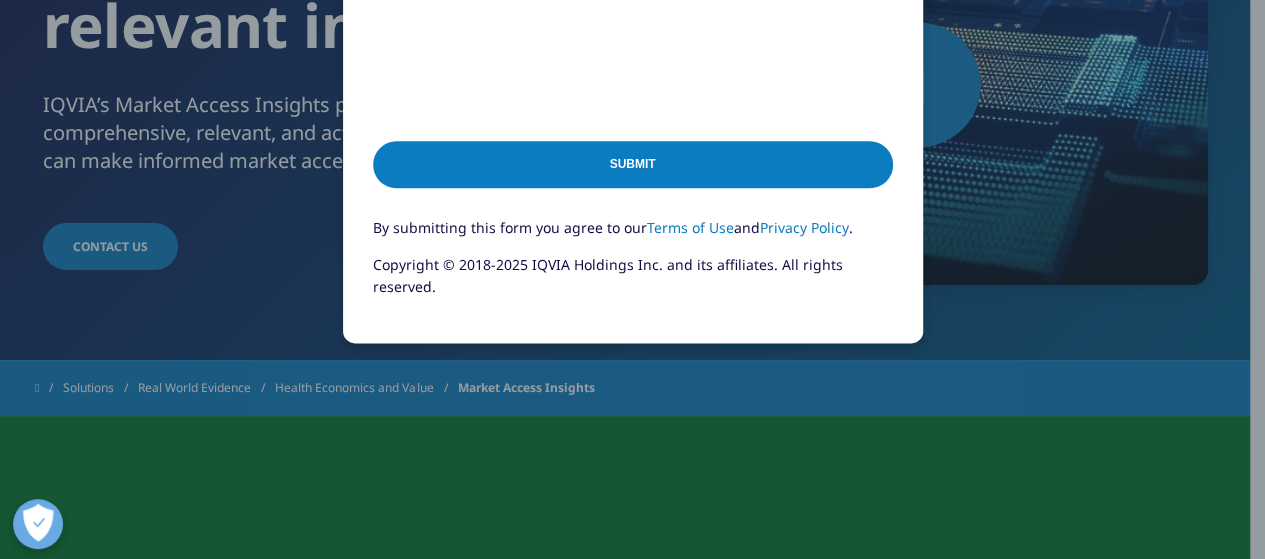 scroll, scrollTop: 1101, scrollLeft: 0, axis: vertical 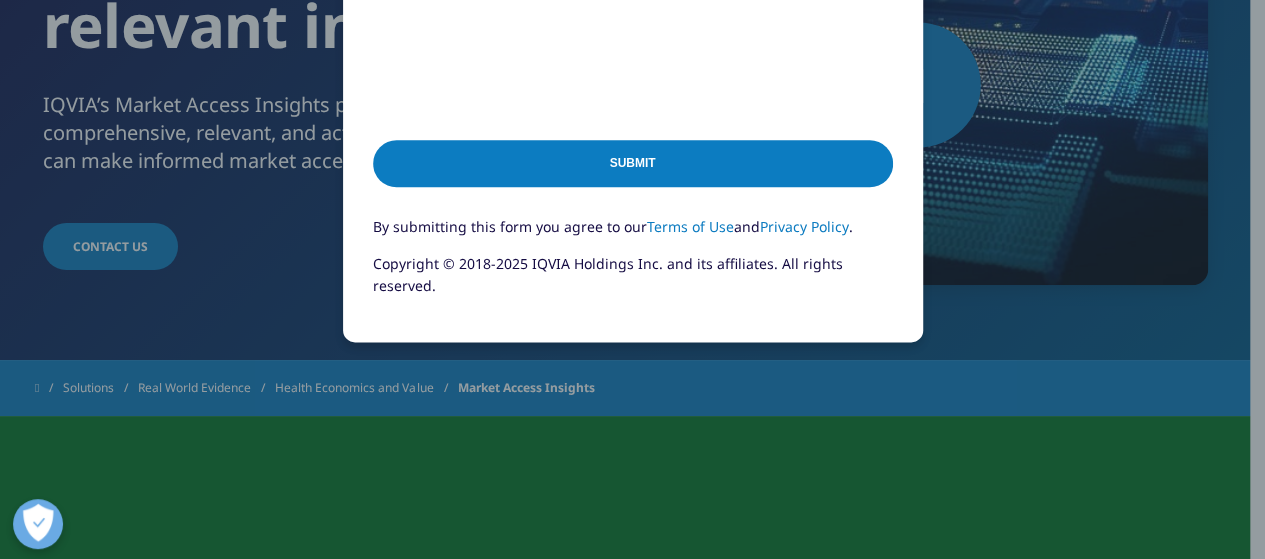 click on "Please fill in all required fields below.  If you're interested in a career with IQVIA,  visit our Careers site . If you need support or additional contact information,  visit our Contact Us page .
I need help with
Sales
HR/Career
Patient Seeking Clinical Trials
Site/Investigator Waiting List
Accounts Payable/Receivable
Other
First Name
Last Name
Job Title
Company
Interest
Analytics Solutions
Global Services (consulting/outsourcing)
Contract Sales and Medical Solutions
Data and Insights
Real World Solutions
Research and Development Solutions
Technology Solutions
Commercialization
Safety, Regulatory, Quality, Commercial Compliance and Med Info
Email Address
Phone - Optional
Country/Region" at bounding box center (633, -270) 